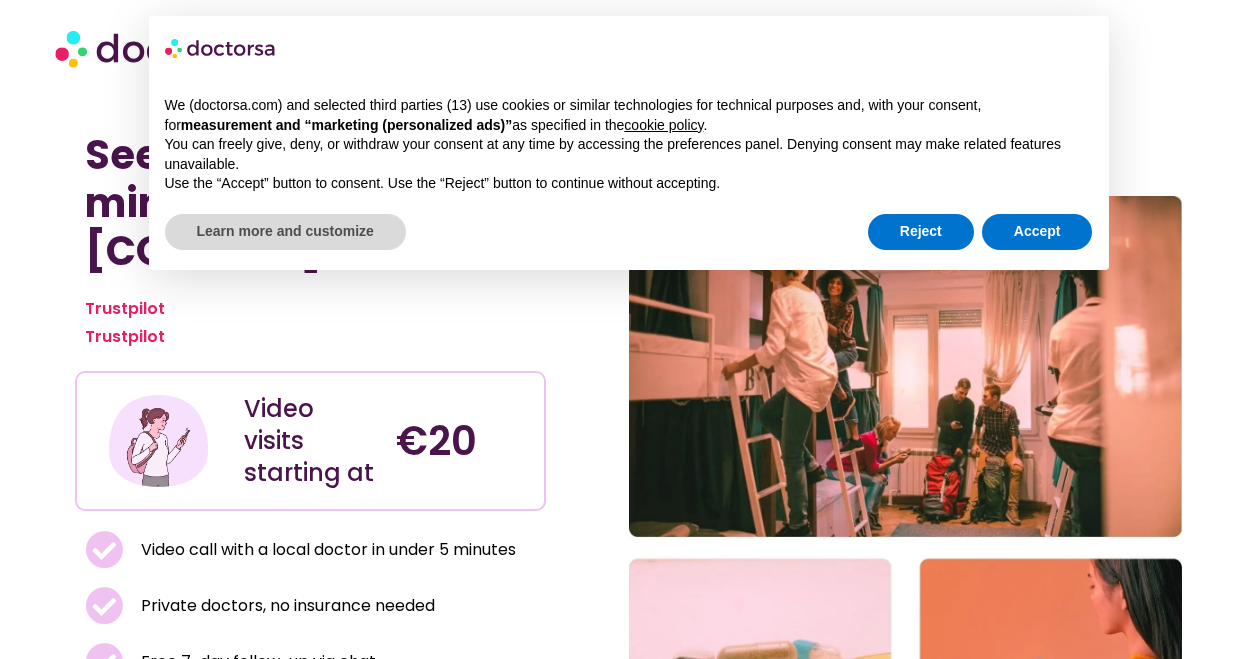 scroll, scrollTop: 0, scrollLeft: 0, axis: both 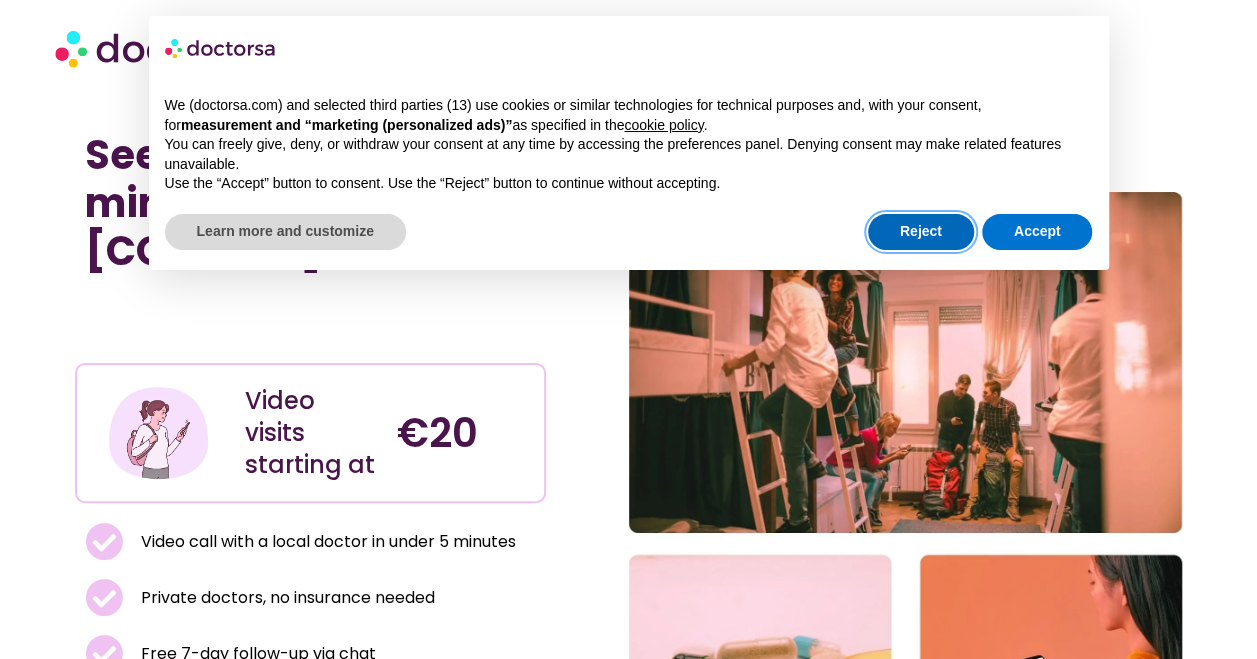 click on "Reject" at bounding box center (921, 232) 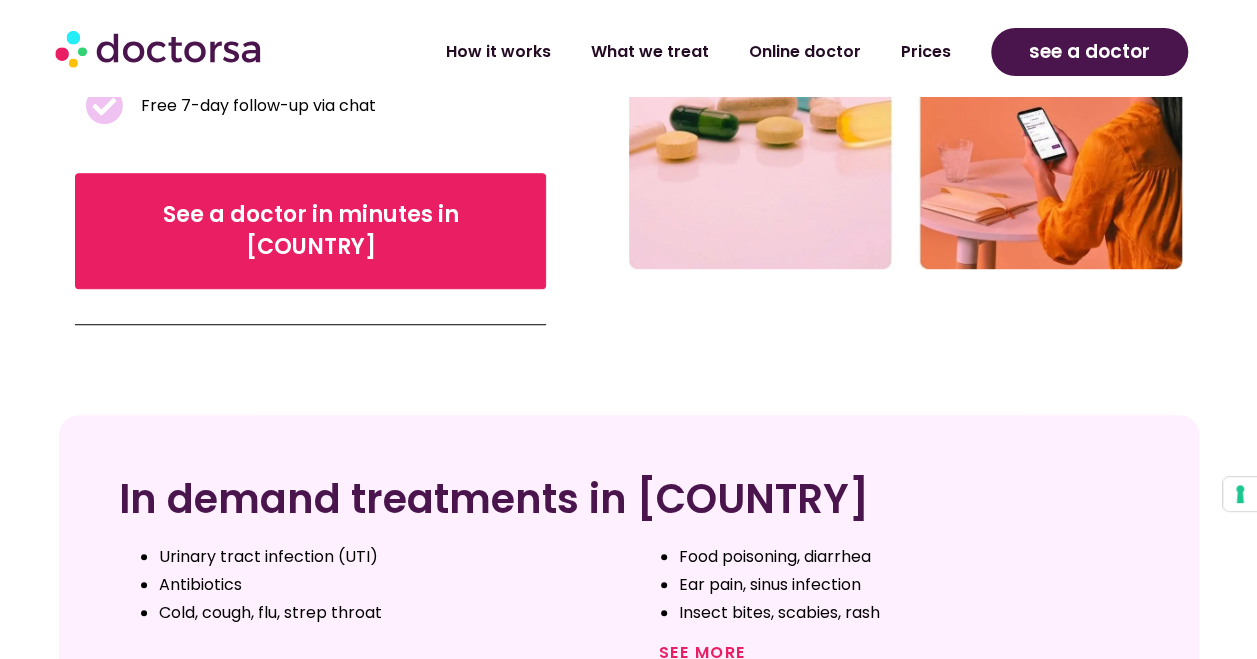 scroll, scrollTop: 500, scrollLeft: 0, axis: vertical 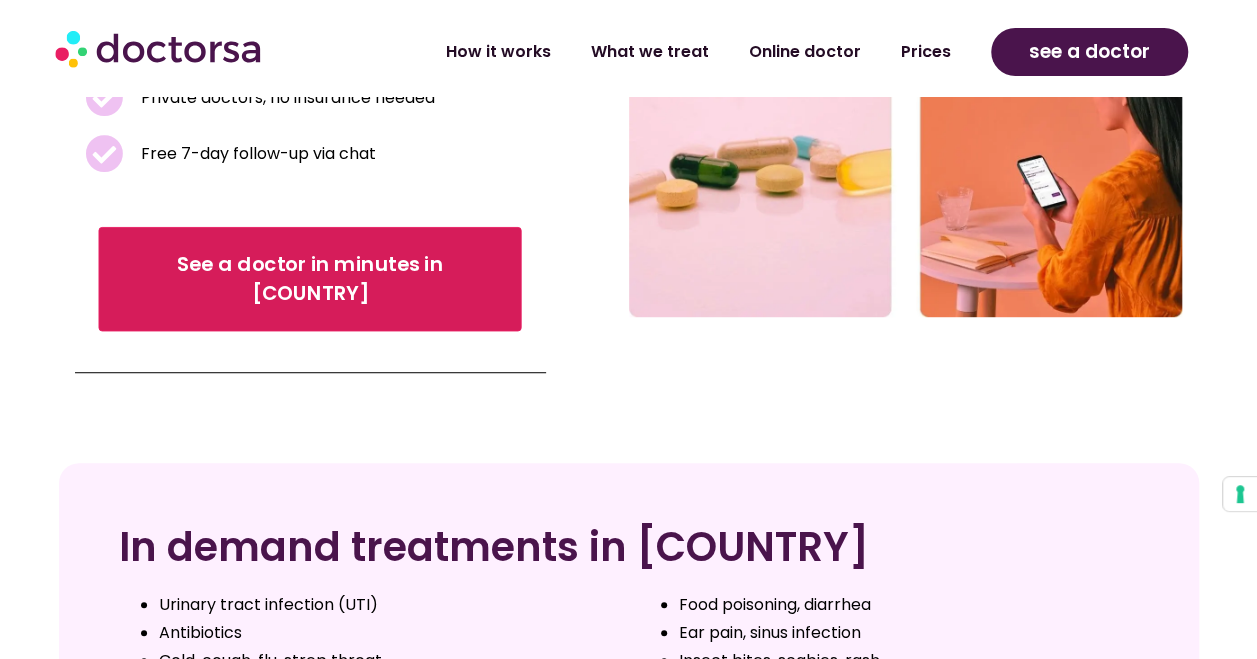 click on "See a doctor in The Netherlands" at bounding box center (310, 279) 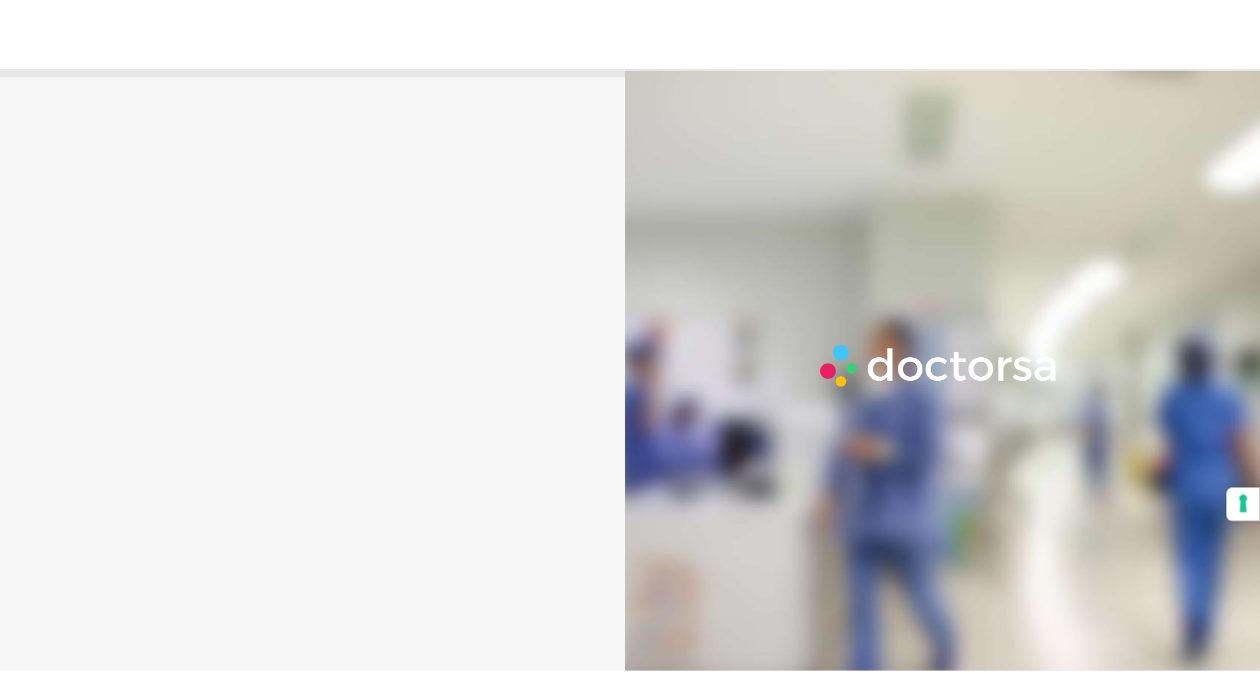 scroll, scrollTop: 0, scrollLeft: 0, axis: both 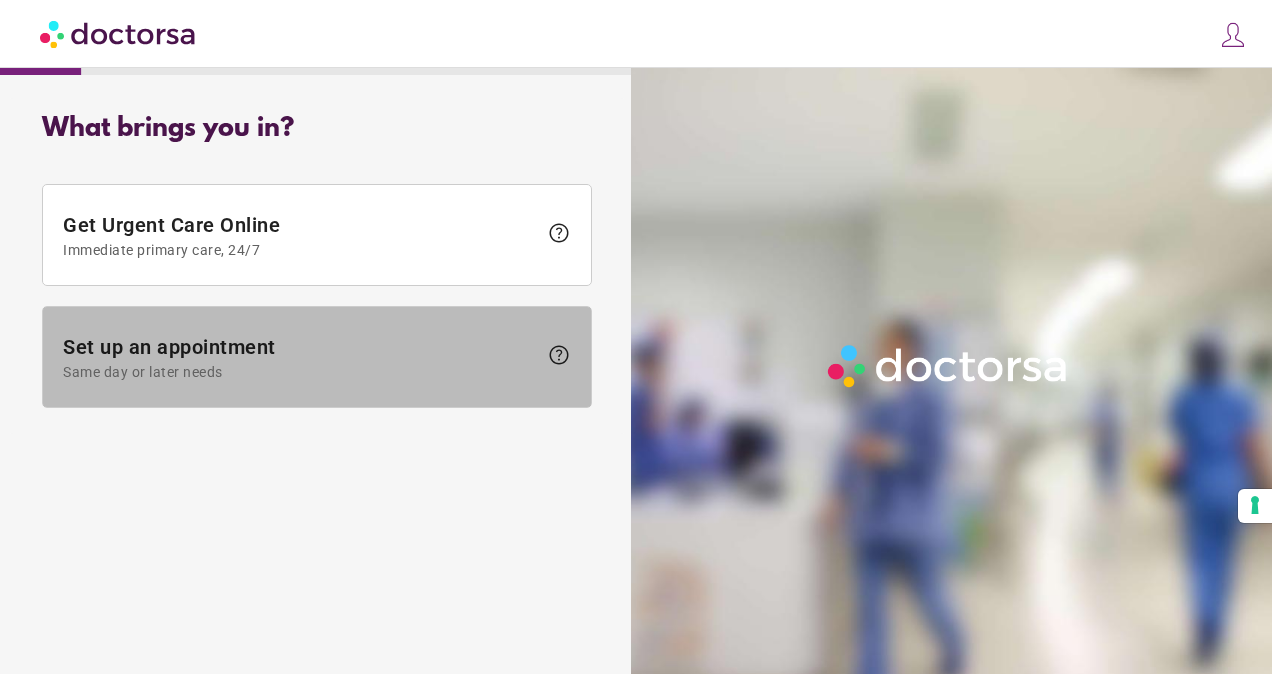 click at bounding box center [317, 357] 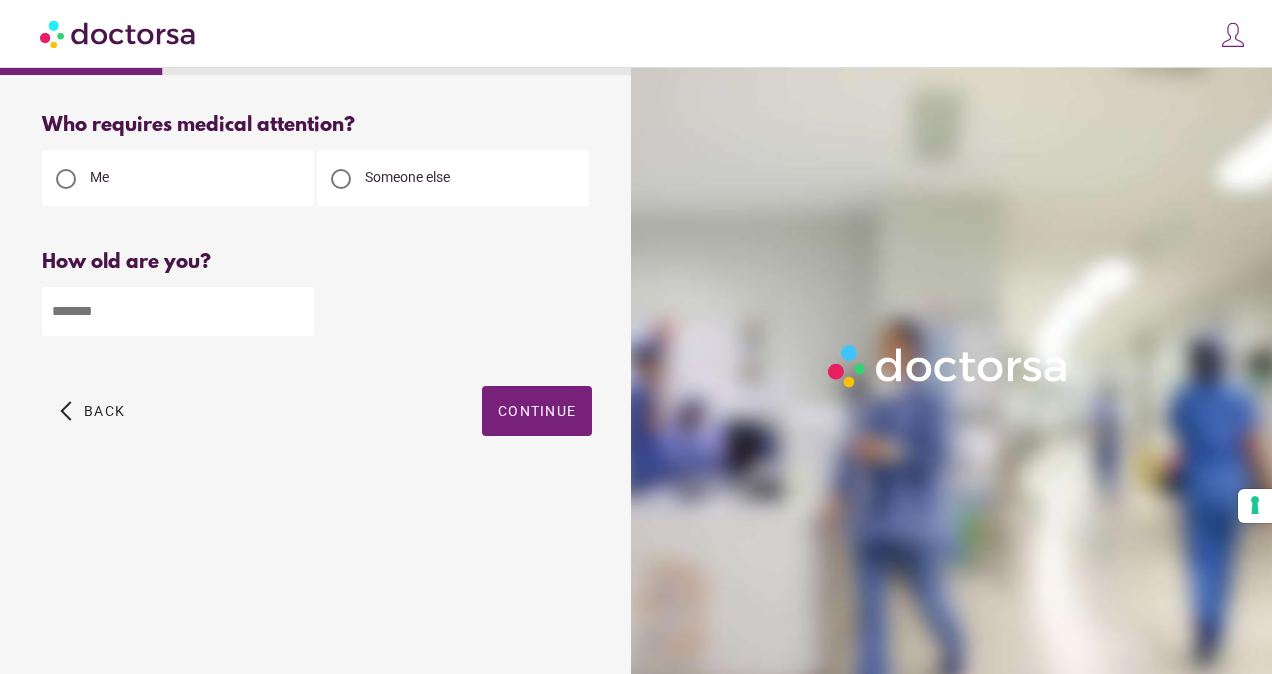 click at bounding box center [178, 311] 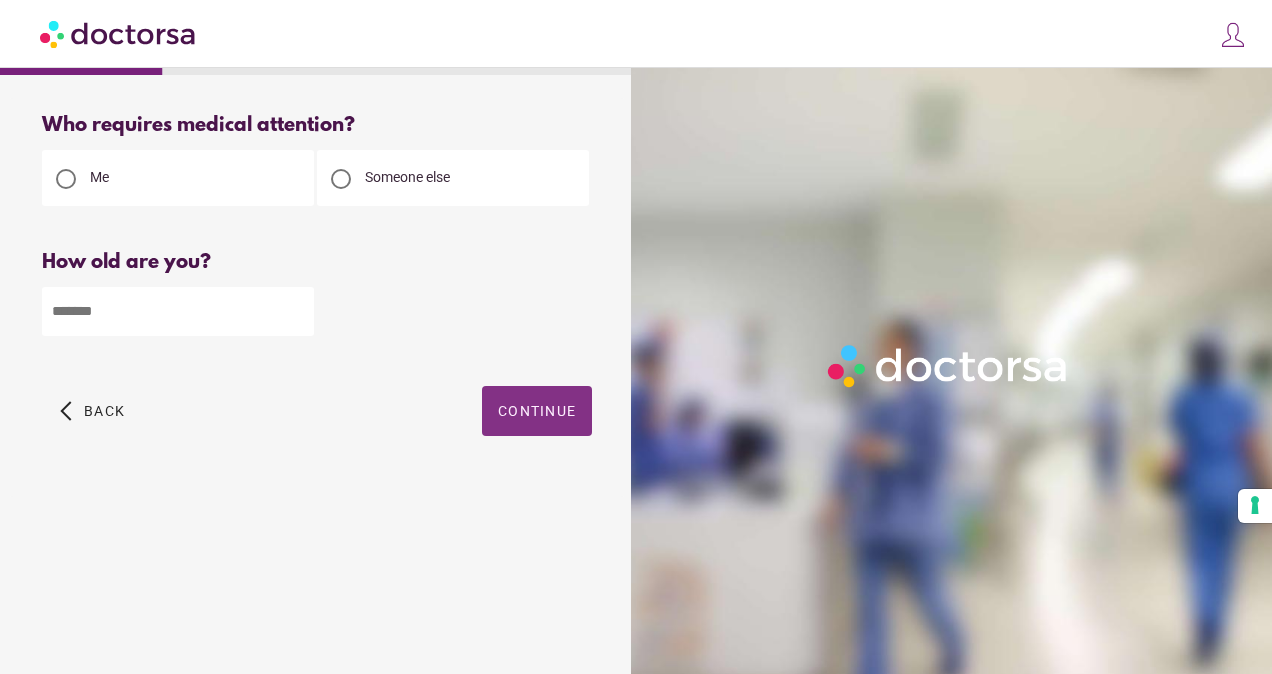 type on "**" 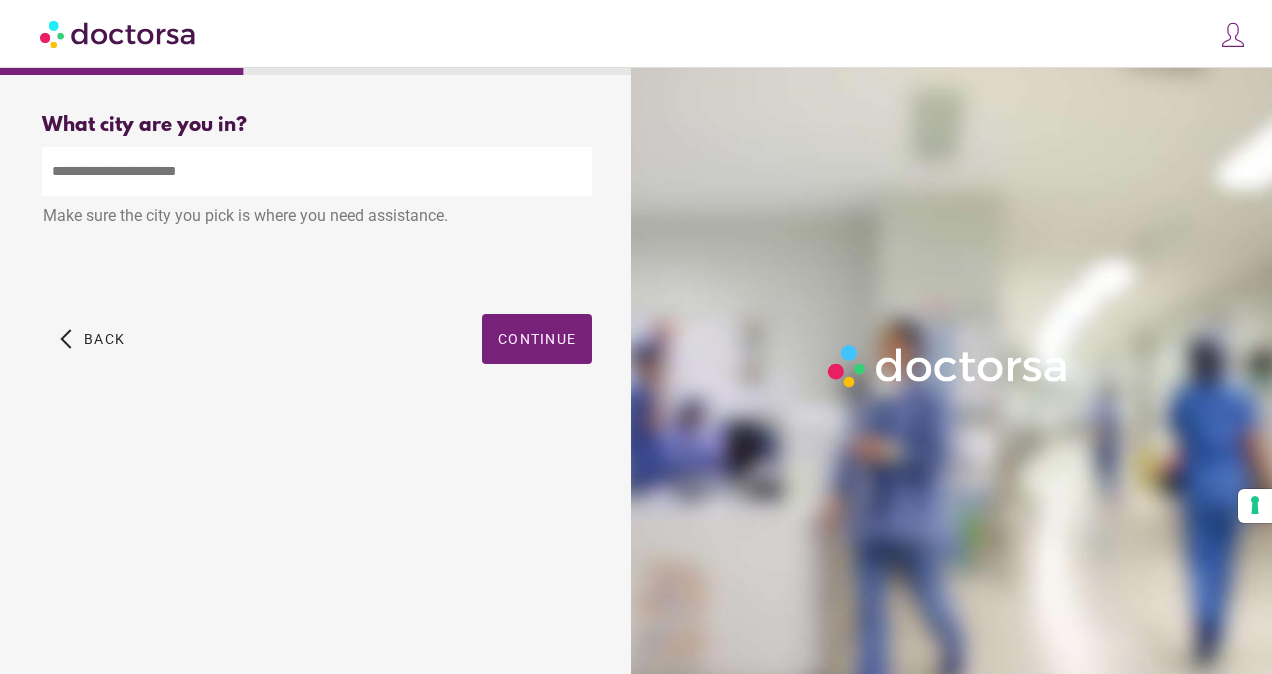 click at bounding box center (317, 171) 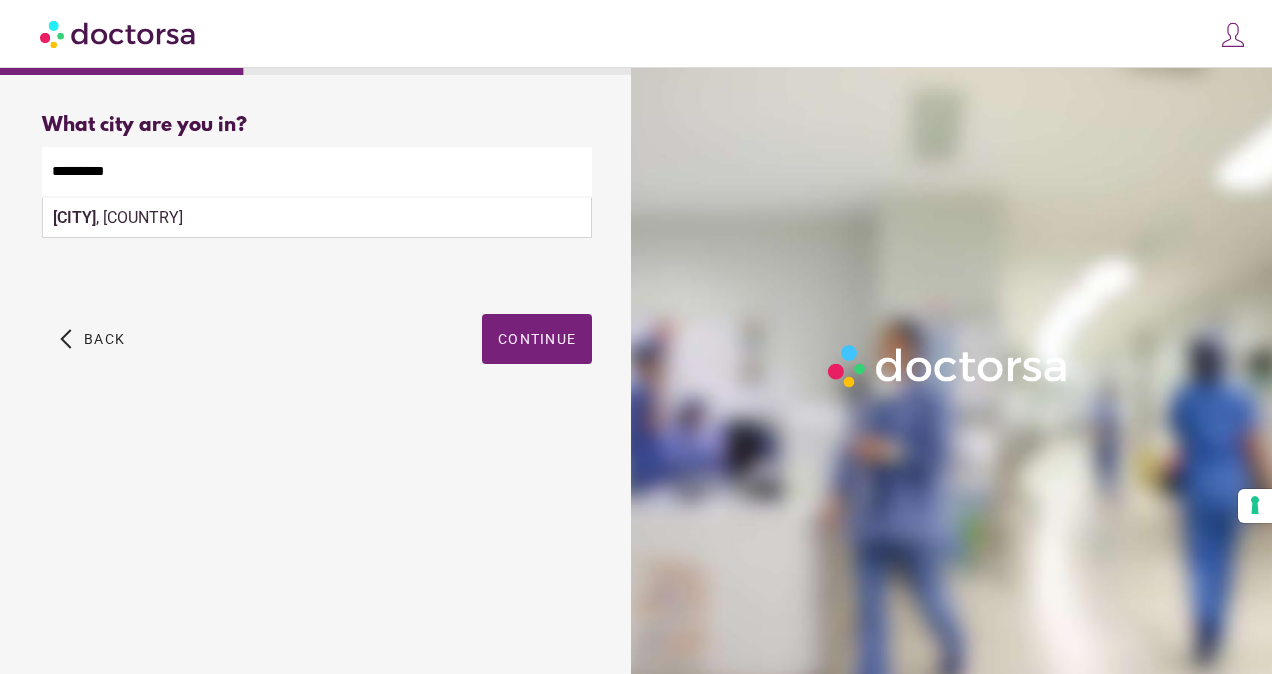 click on "[CITY] , [COUNTRY]" at bounding box center [317, 218] 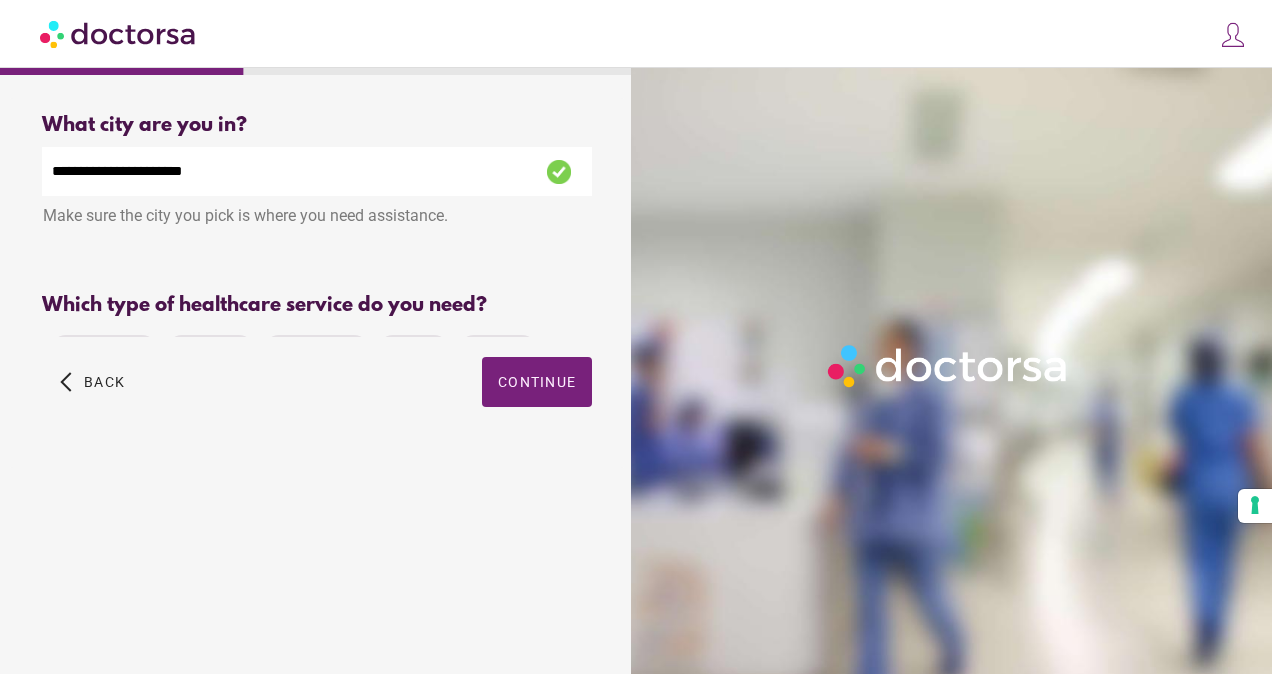 click on "What city are you in?
What city is the patient in?
[CITY]
Make sure the city you pick is where you need assistance.
City Not Found. Please begin typing the city name and select the correct option from the list
Which type of healthcare service do you need?
Primary Care
Pediatrics
Dermatology" at bounding box center (317, 283) 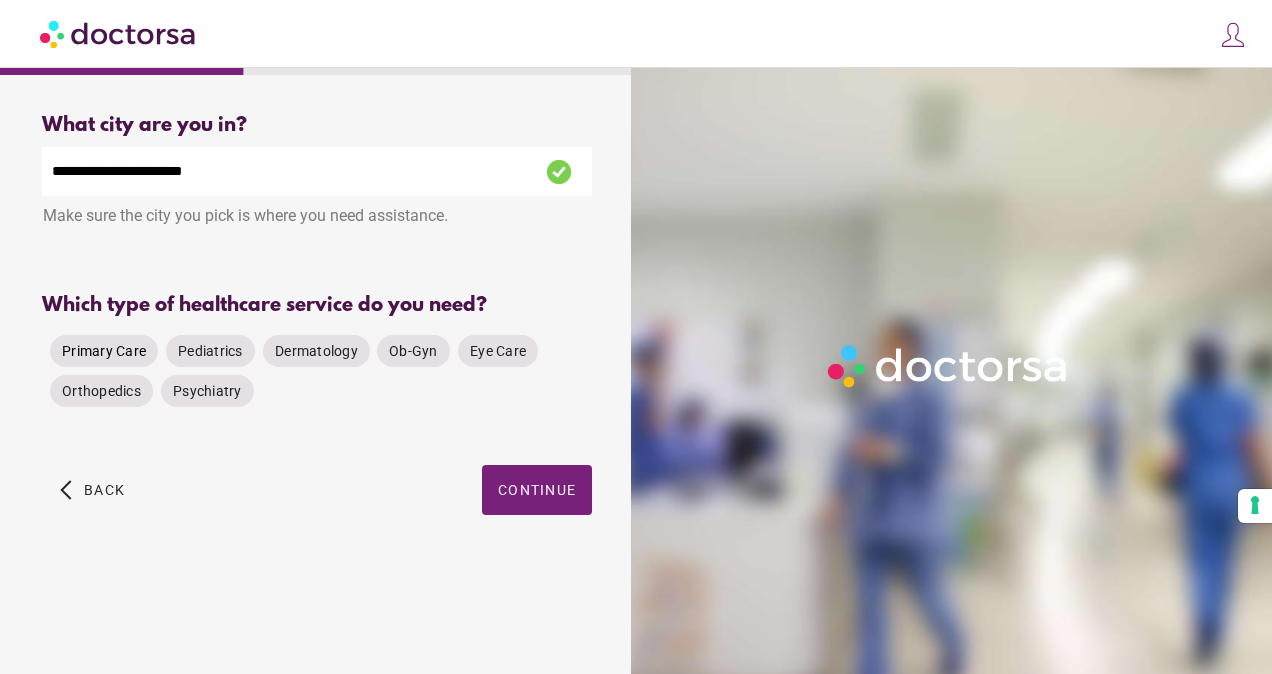 click on "Primary Care" at bounding box center (104, 351) 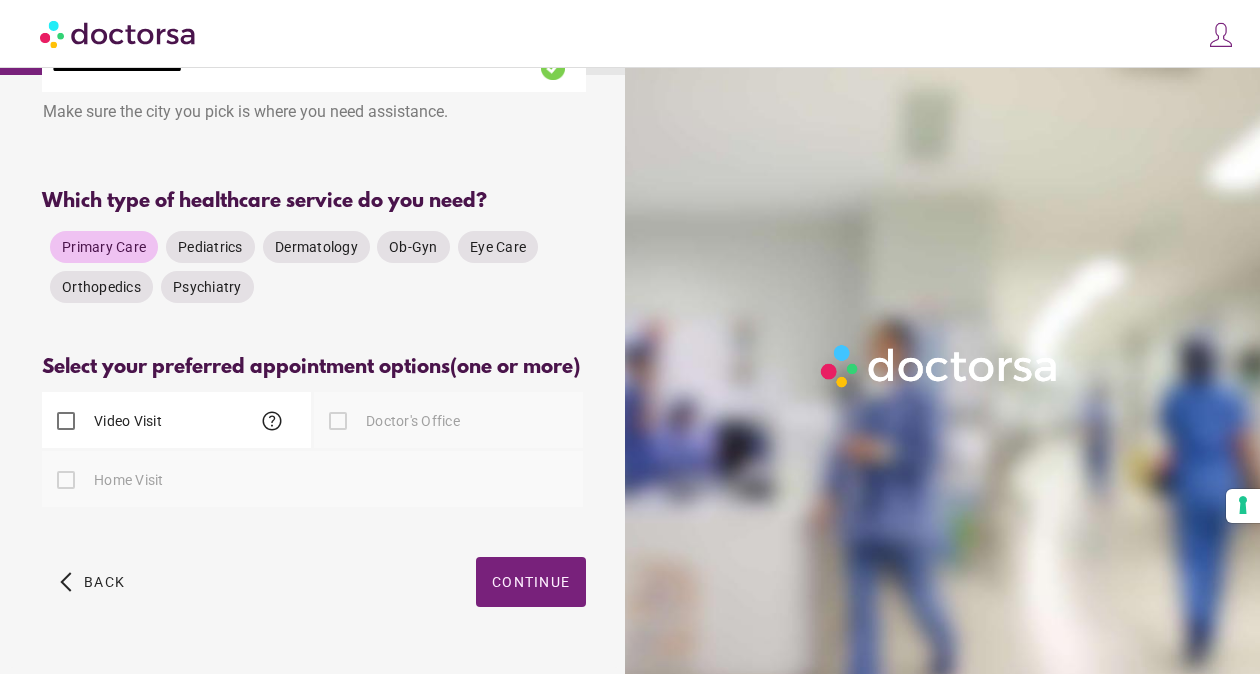 scroll, scrollTop: 176, scrollLeft: 0, axis: vertical 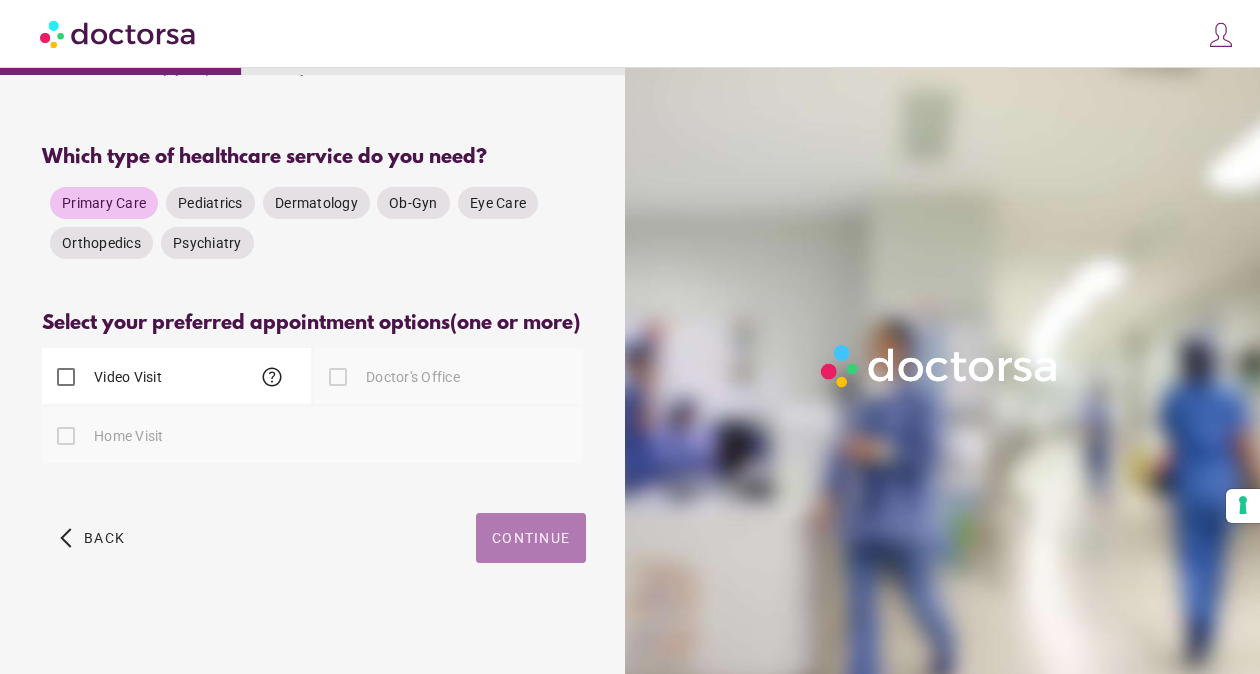 click on "Continue" at bounding box center [531, 538] 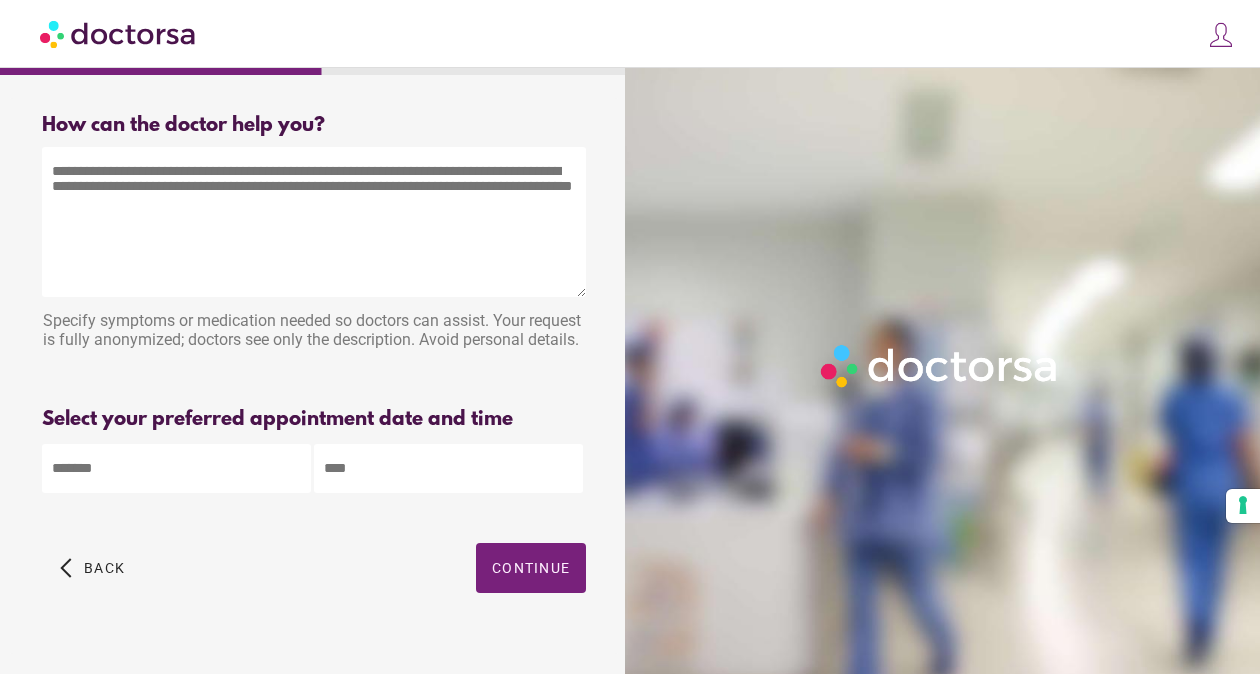 click at bounding box center (314, 222) 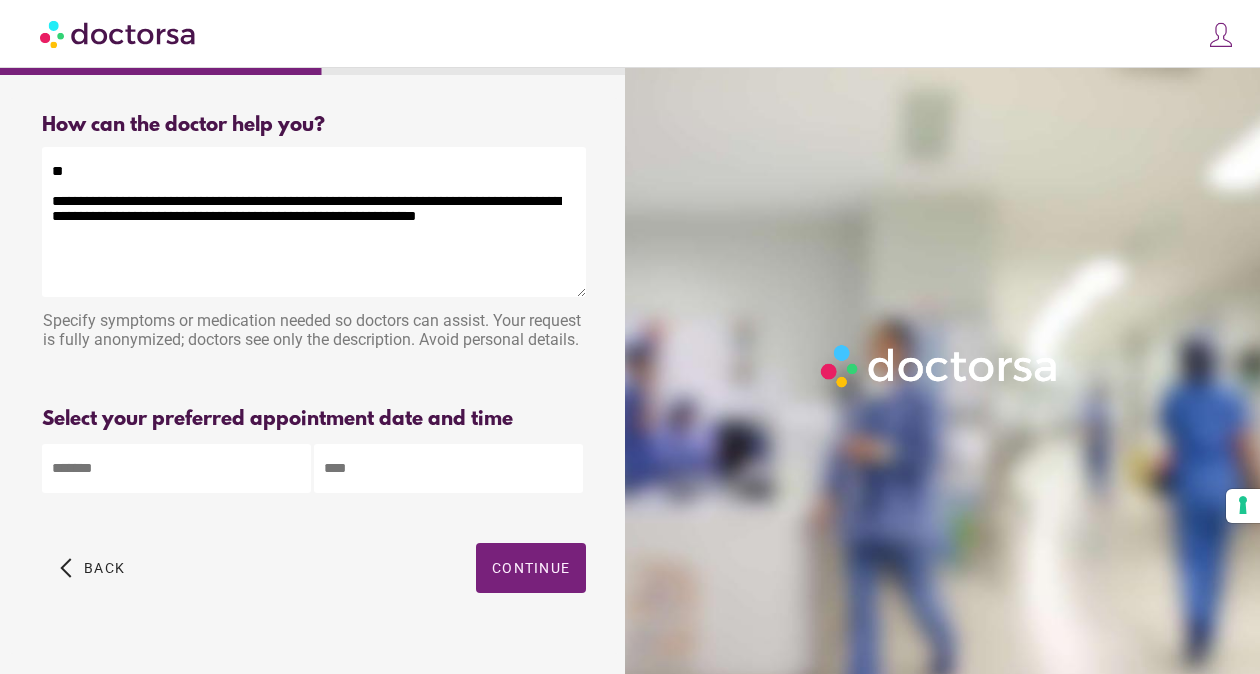 type on "**********" 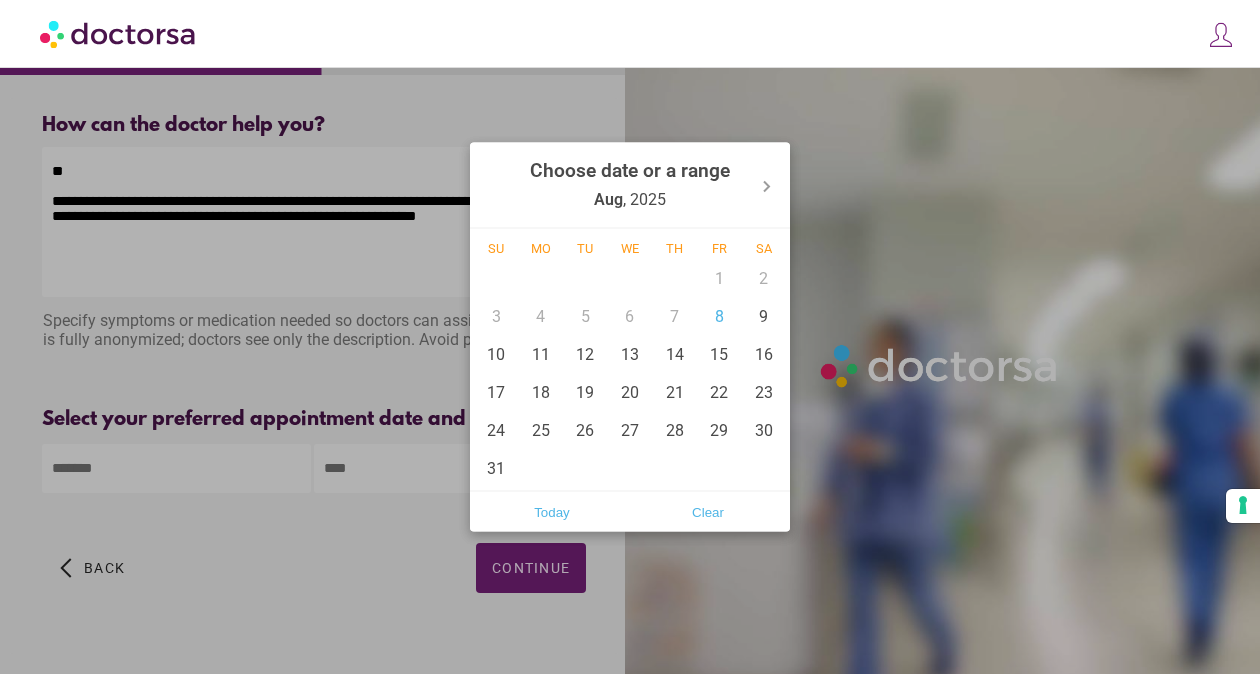 click on "**********" at bounding box center (630, 352) 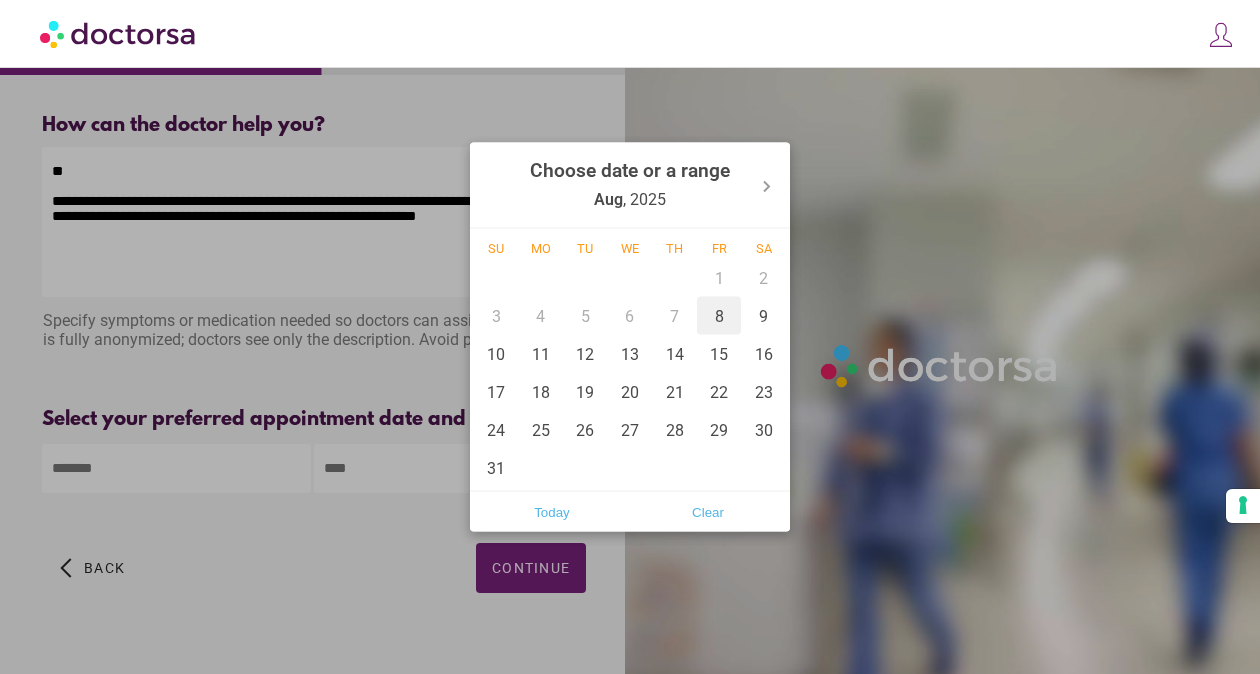 click on "8" at bounding box center (719, 316) 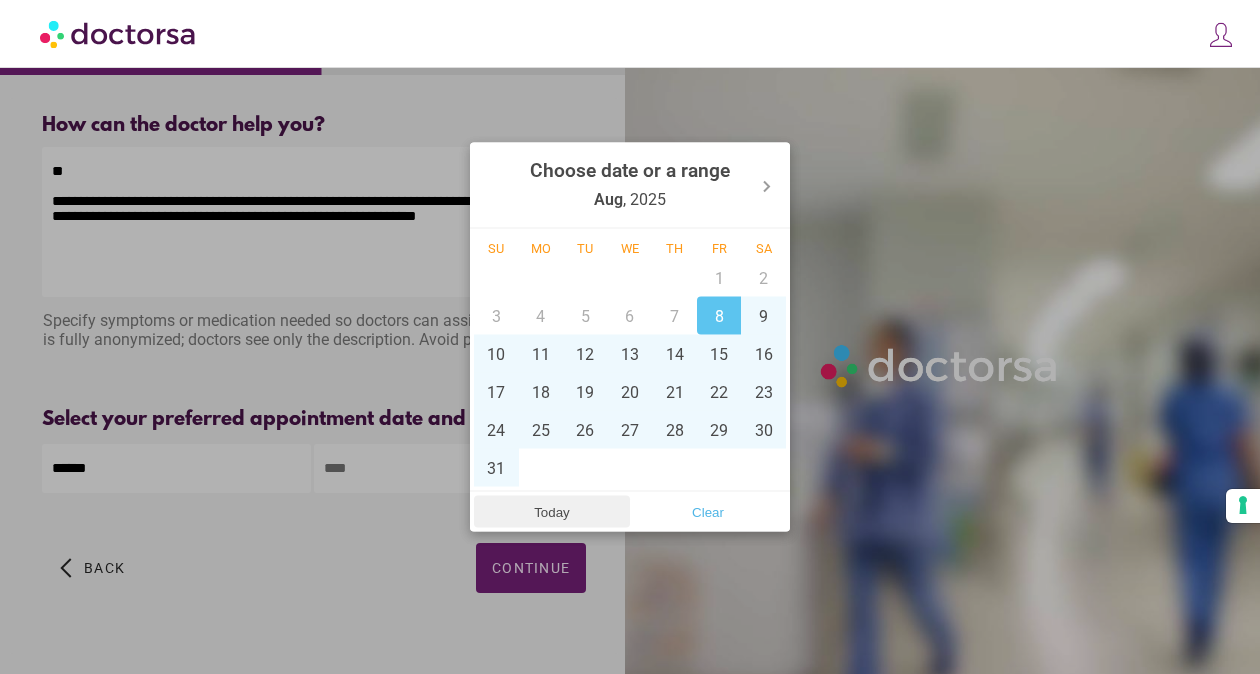 click on "Today" at bounding box center (552, 512) 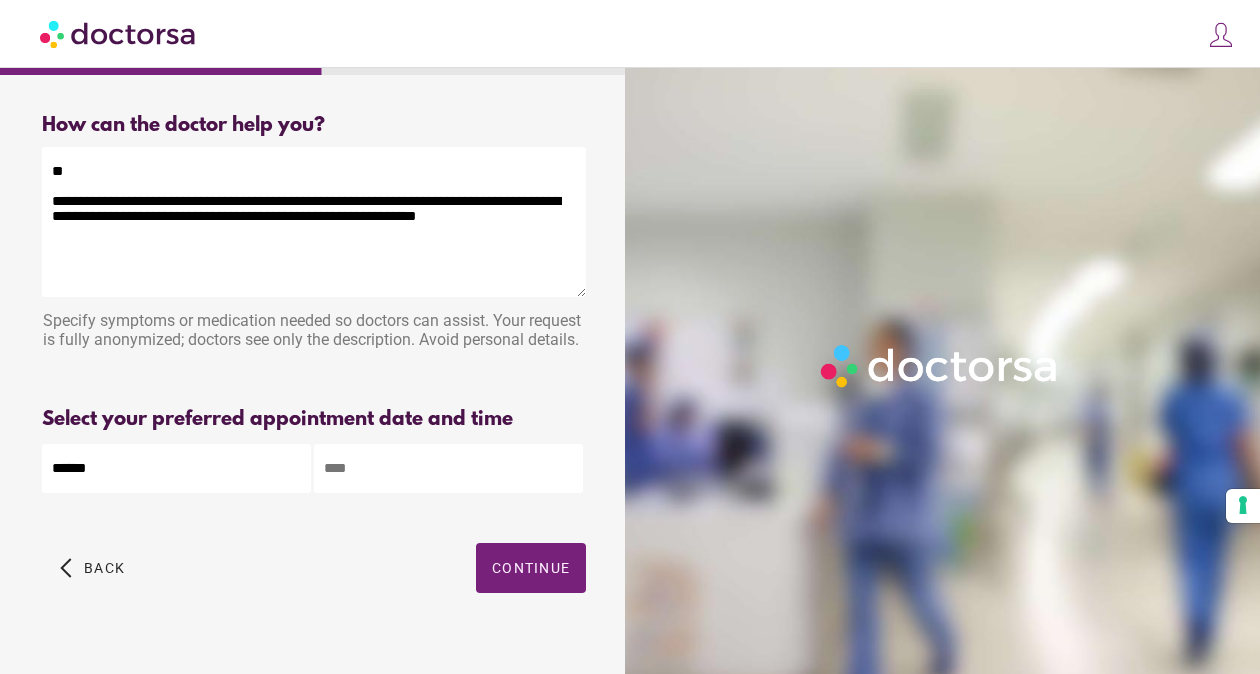 click at bounding box center [448, 468] 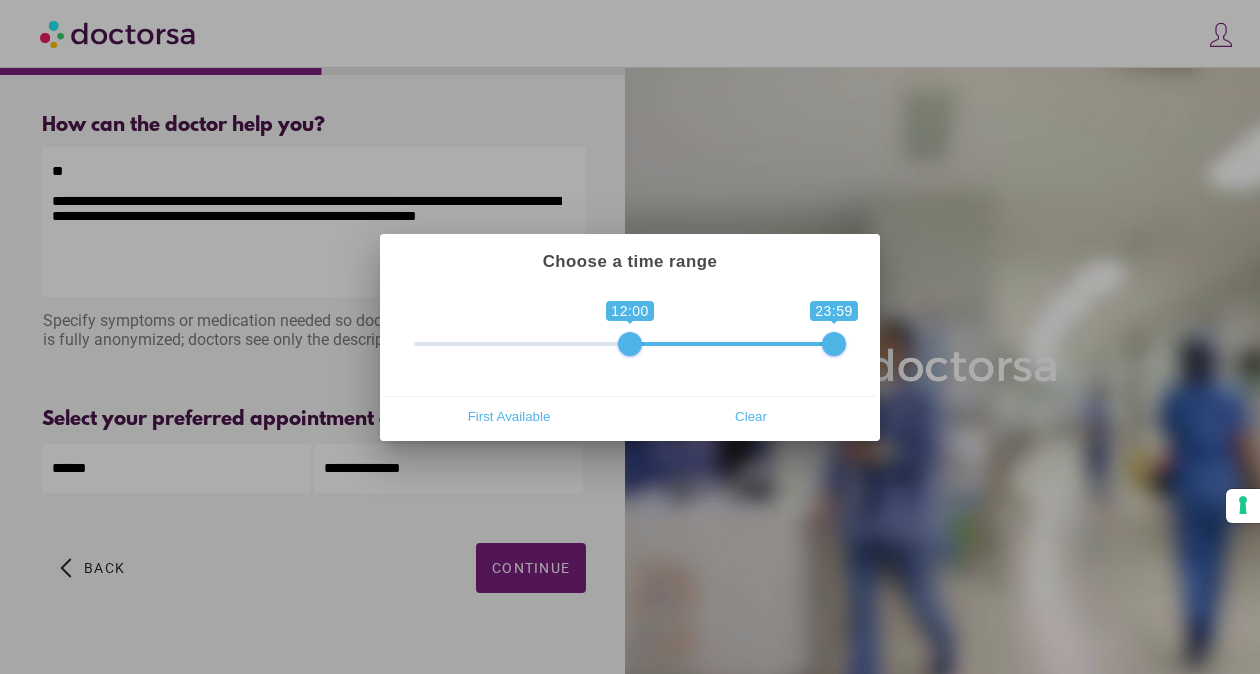drag, startPoint x: 422, startPoint y: 338, endPoint x: 854, endPoint y: 352, distance: 432.2268 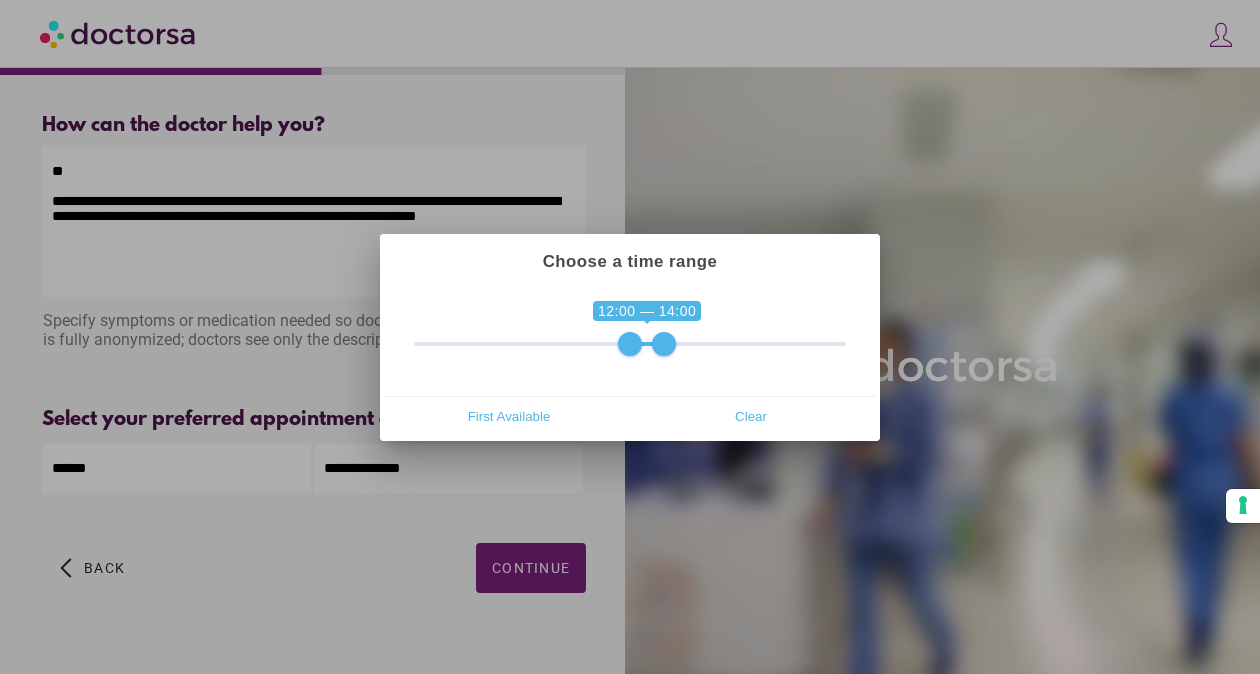 type on "**********" 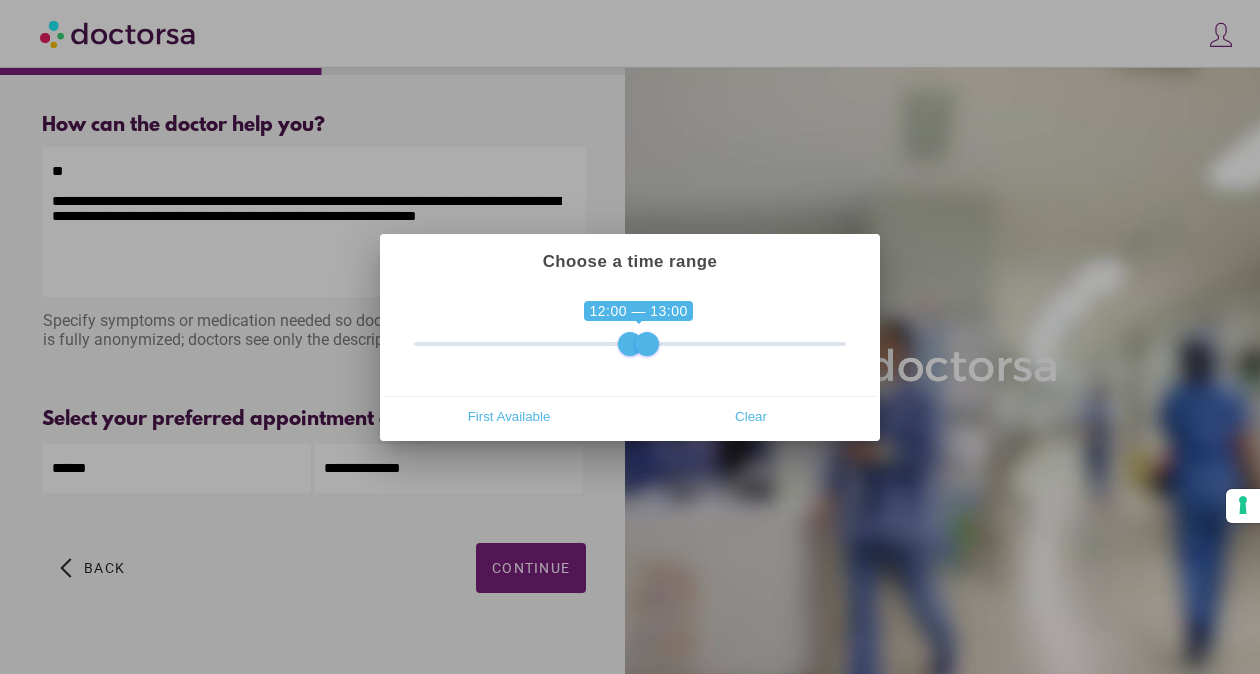 drag, startPoint x: 834, startPoint y: 340, endPoint x: 656, endPoint y: 352, distance: 178.40404 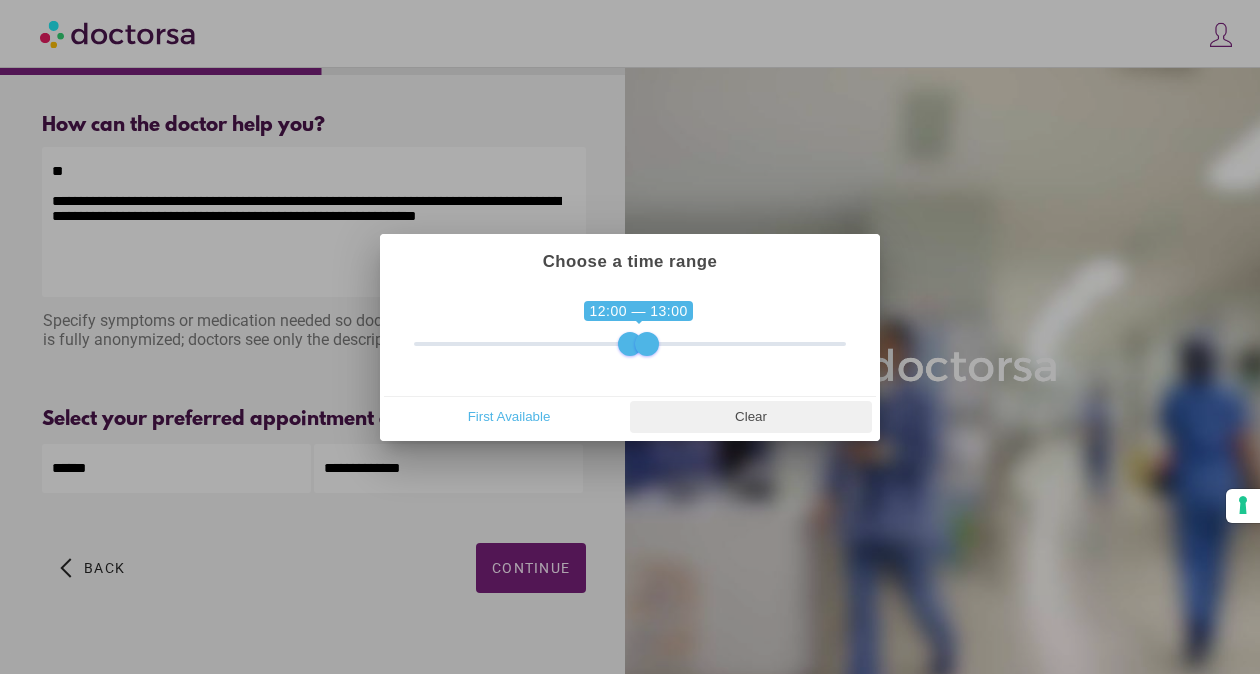 click on "Clear" at bounding box center (751, 417) 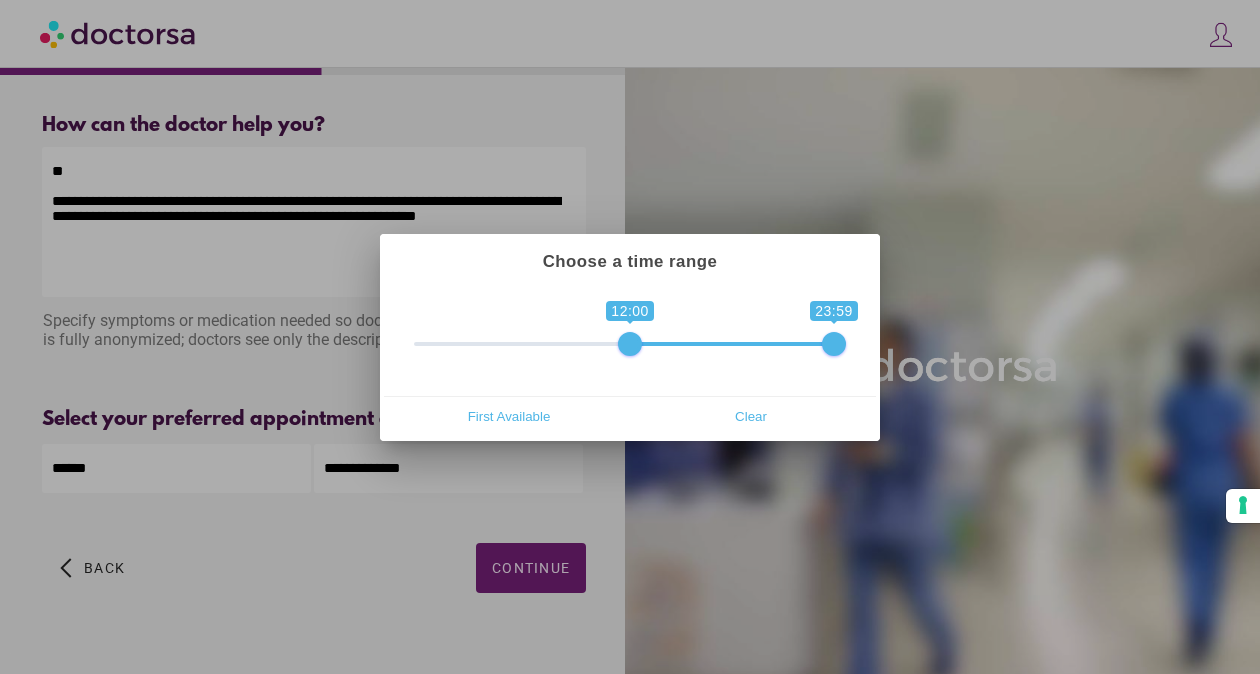 drag, startPoint x: 426, startPoint y: 346, endPoint x: 632, endPoint y: 358, distance: 206.34921 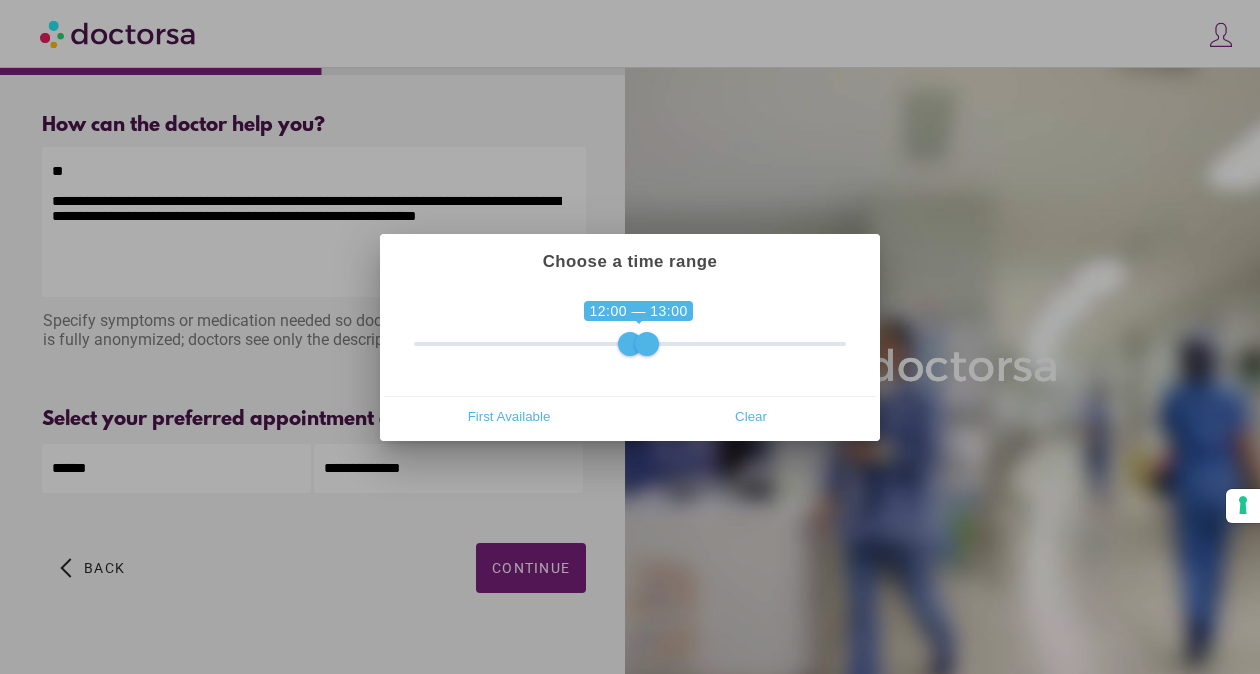 drag, startPoint x: 830, startPoint y: 347, endPoint x: 646, endPoint y: 346, distance: 184.00272 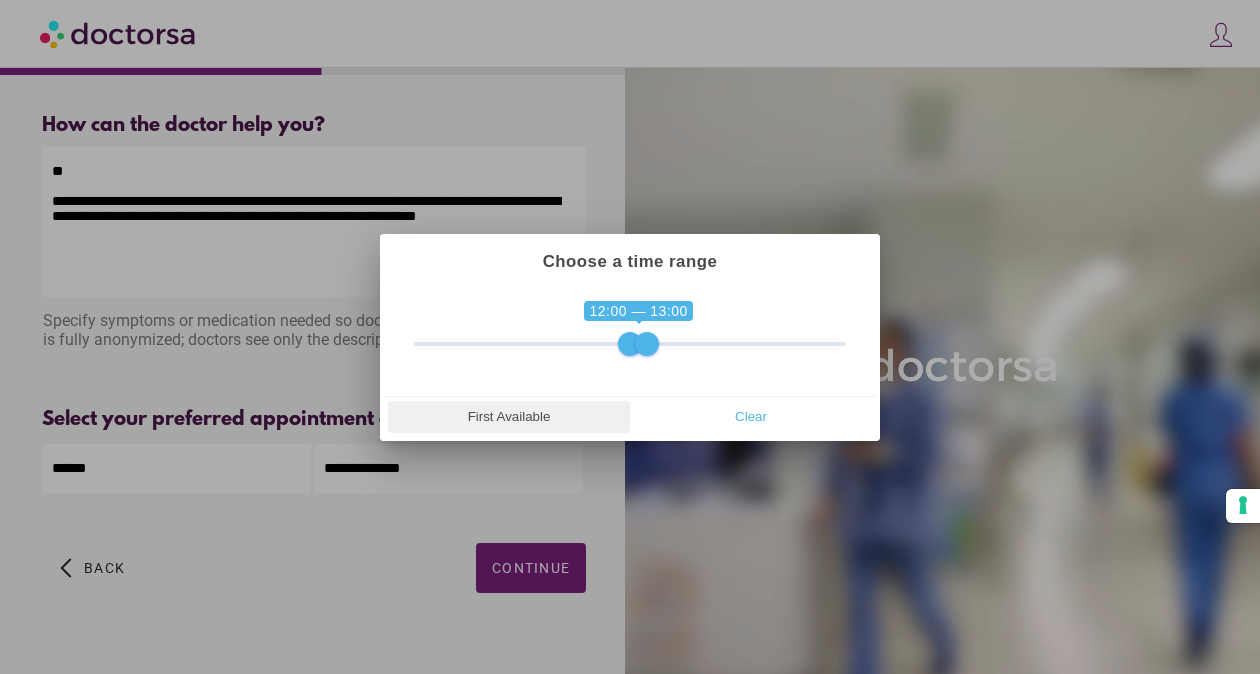 click on "First Available" at bounding box center (509, 417) 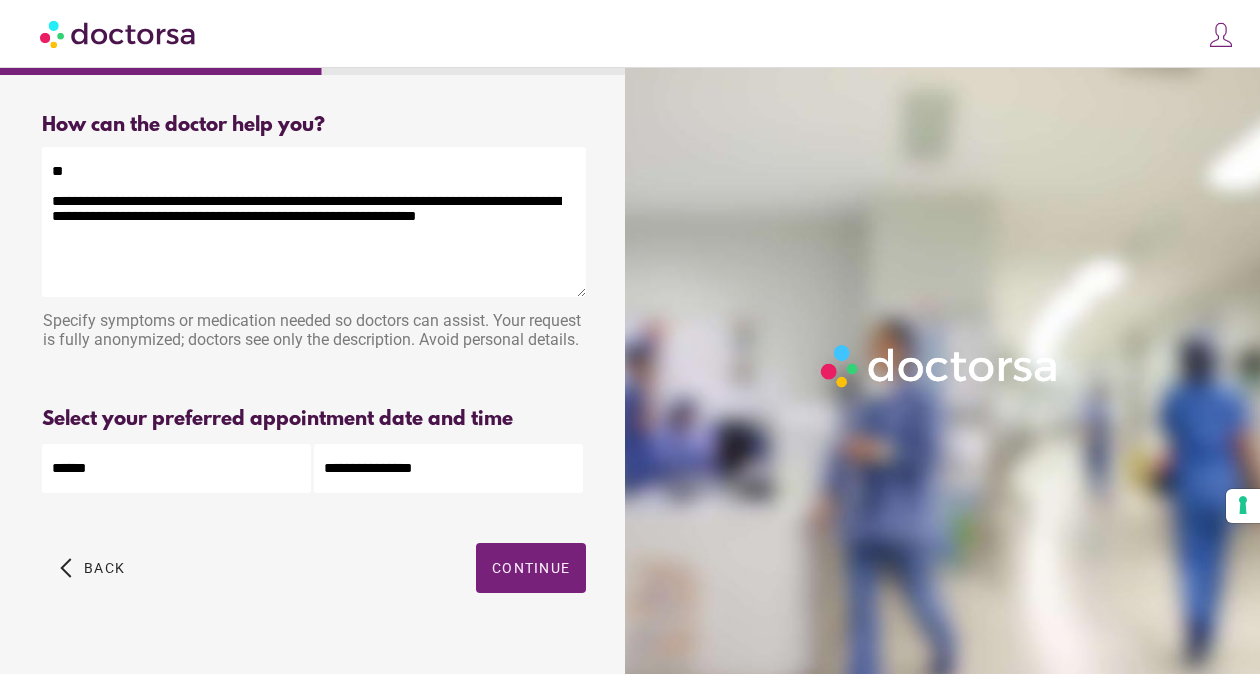 click on "**********" at bounding box center [448, 468] 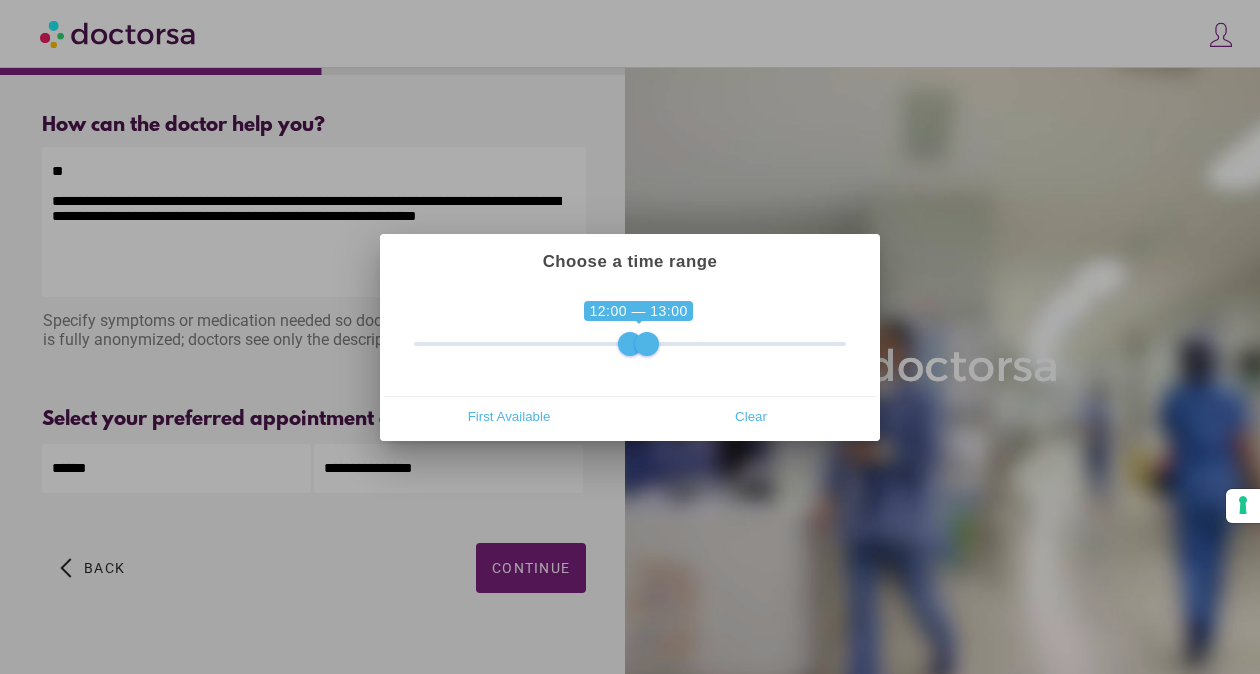 click at bounding box center (630, 337) 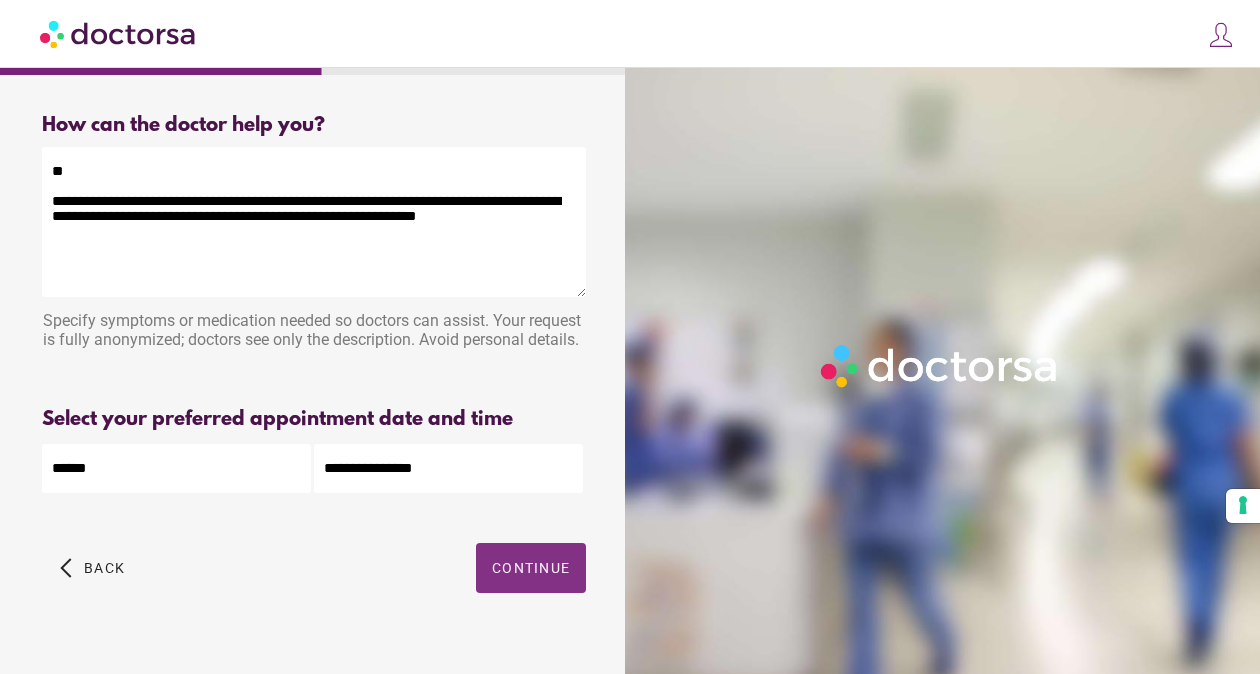 click at bounding box center [531, 568] 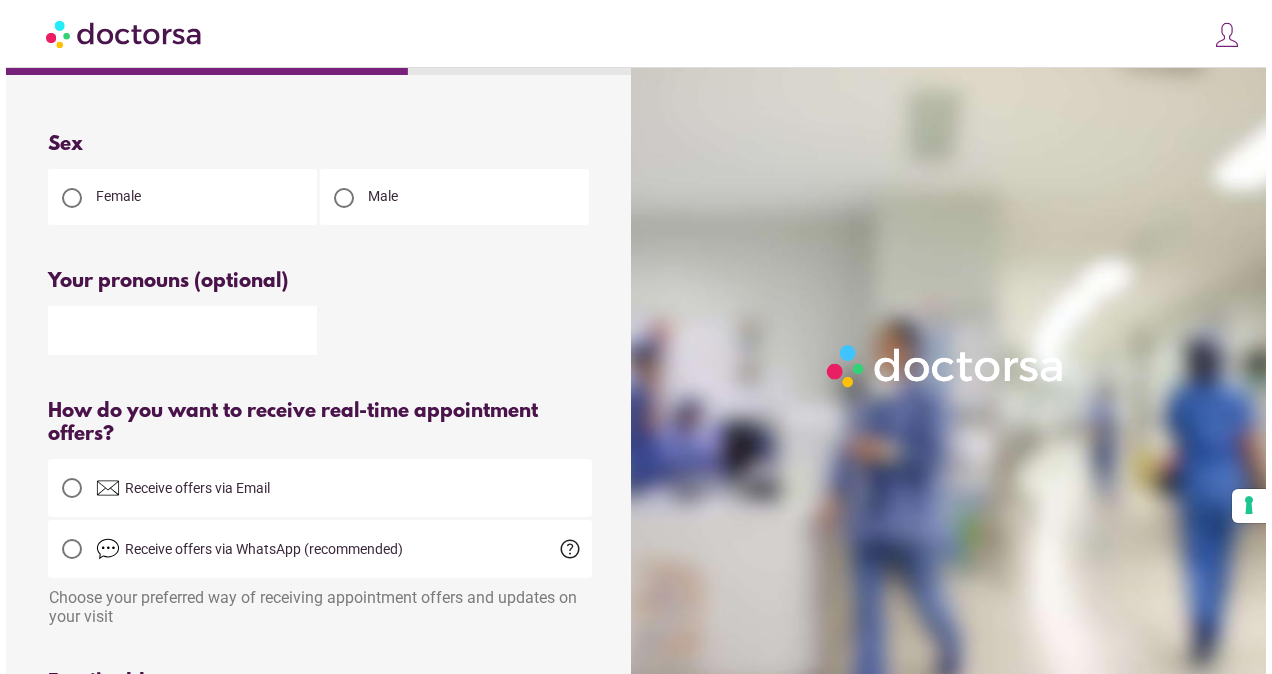 scroll, scrollTop: 0, scrollLeft: 0, axis: both 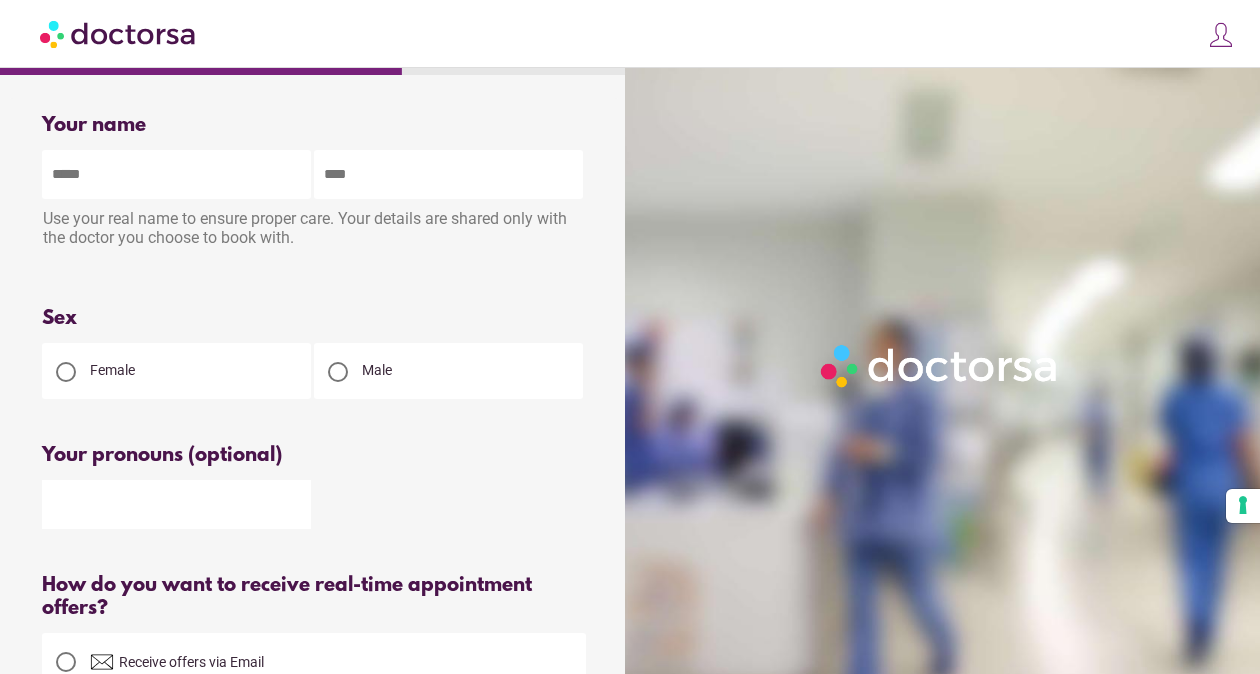 click at bounding box center (1221, 35) 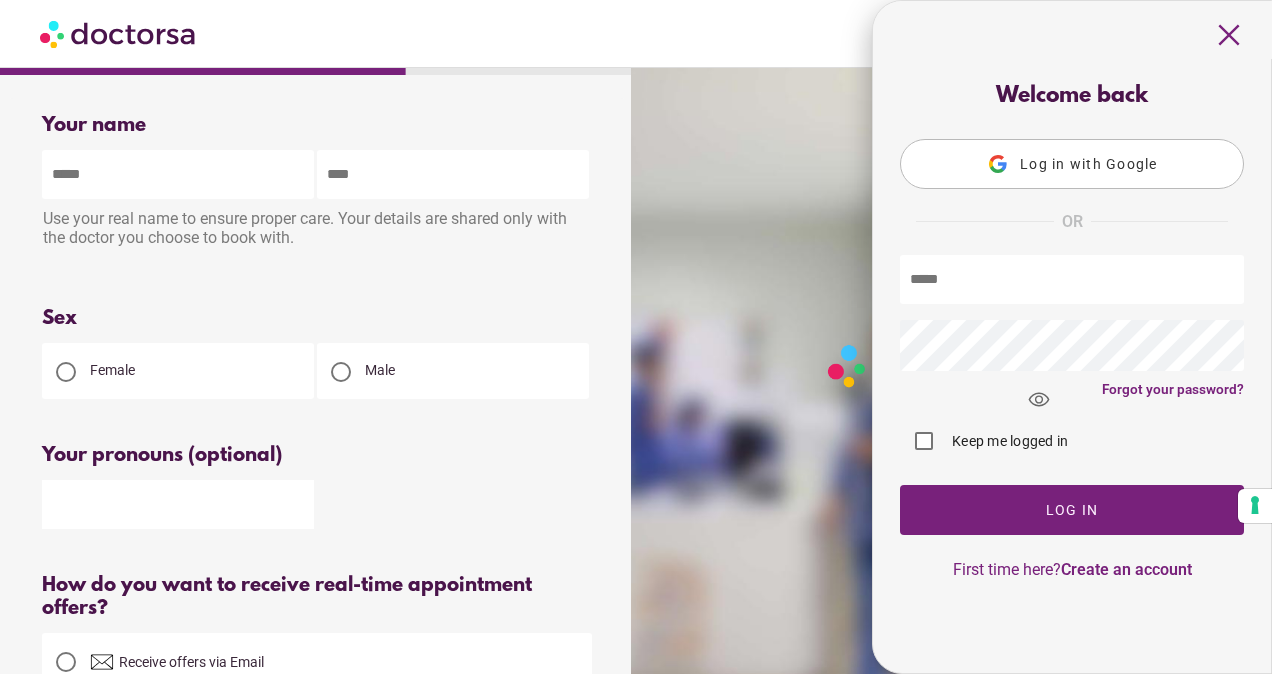 click at bounding box center (1072, 279) 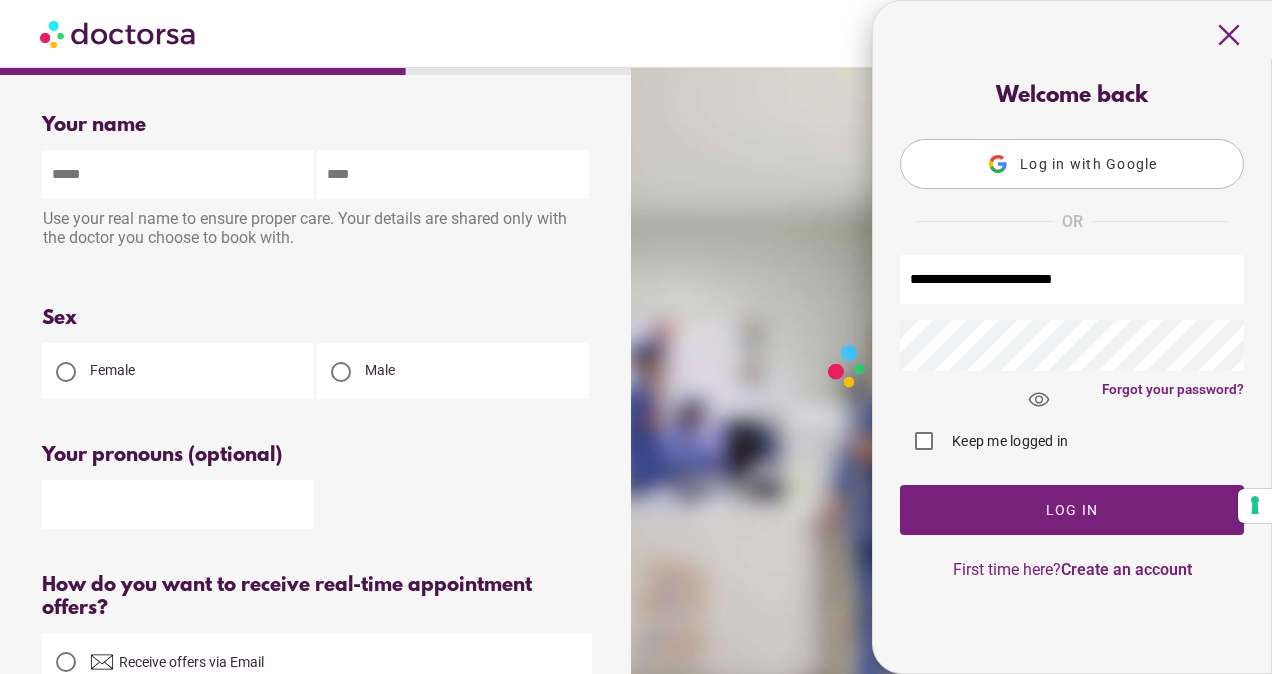 type on "**********" 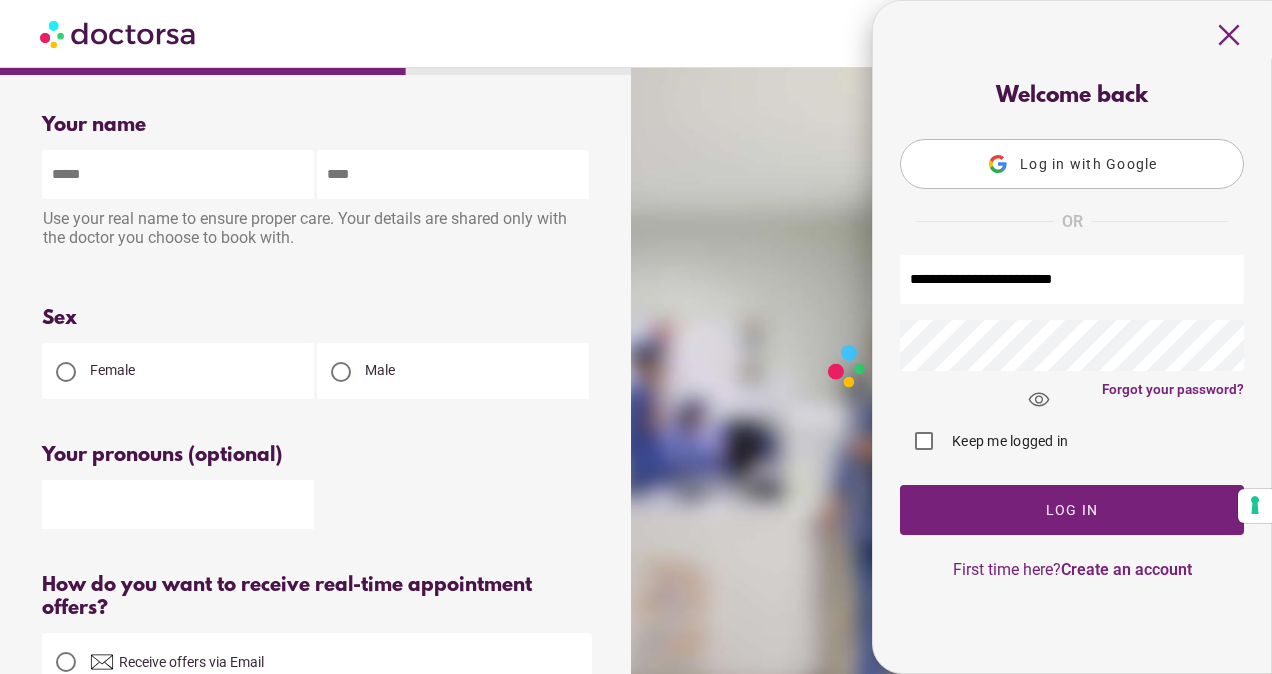 click on "visibility" at bounding box center (1039, 400) 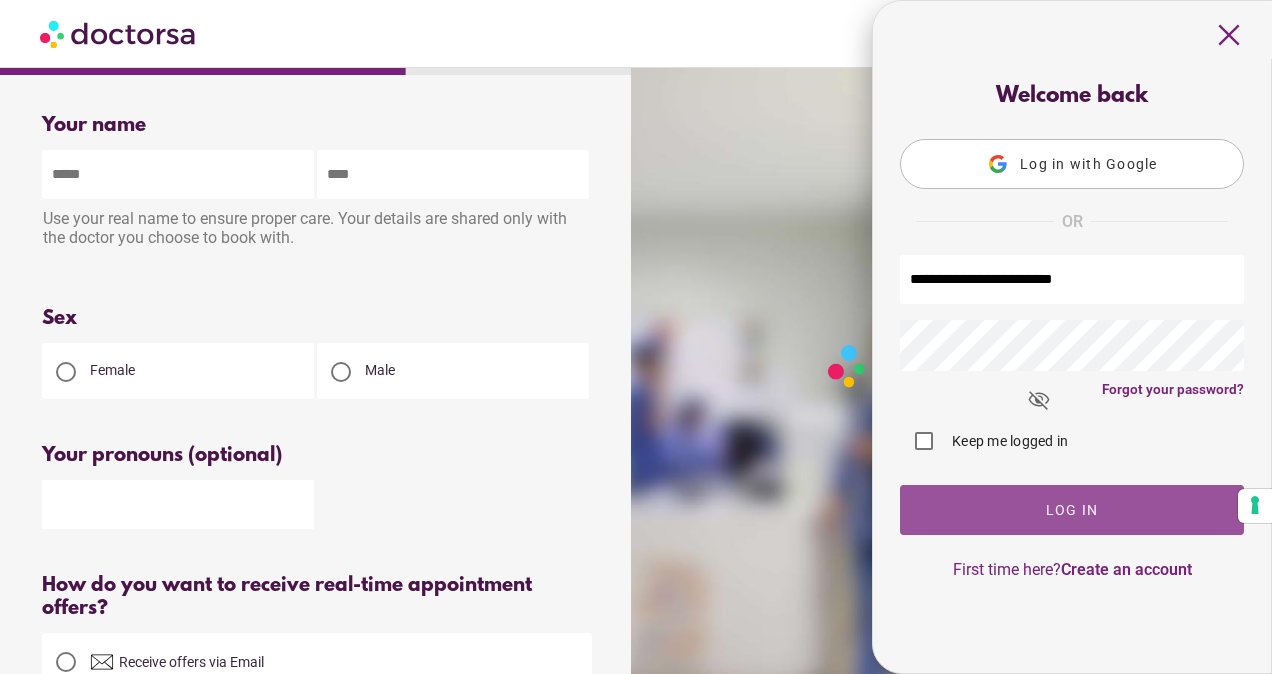 click at bounding box center (1072, 510) 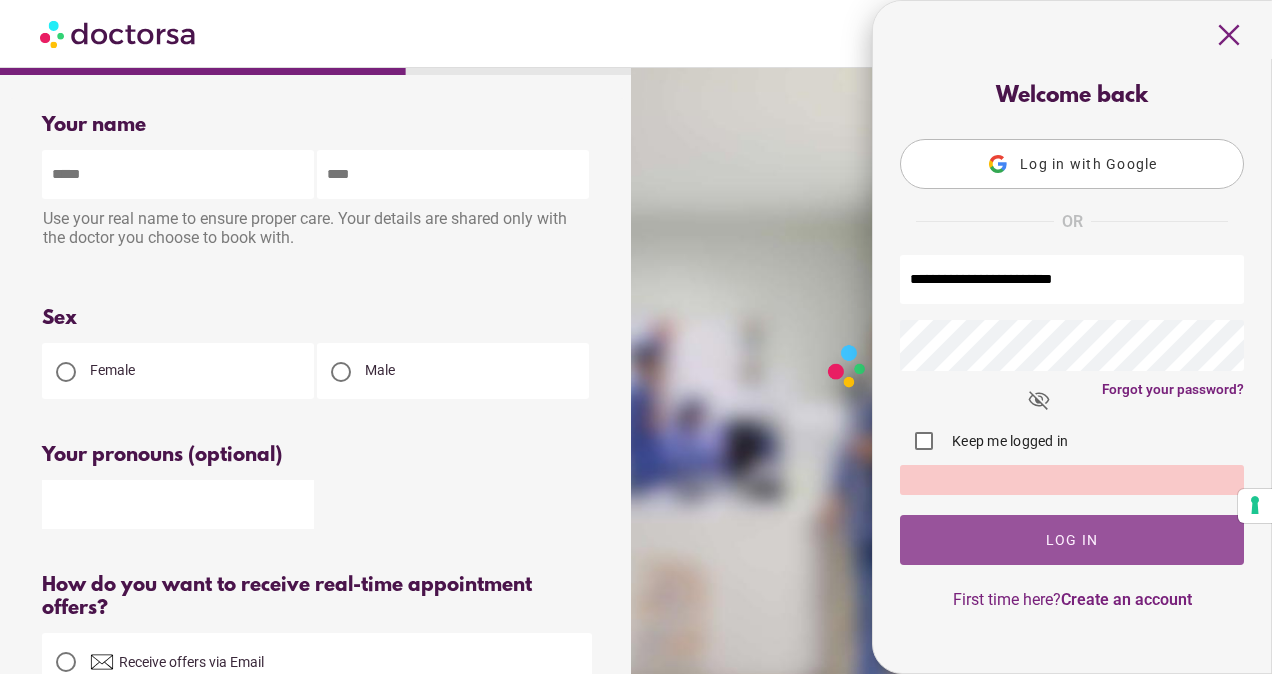 click at bounding box center [1072, 540] 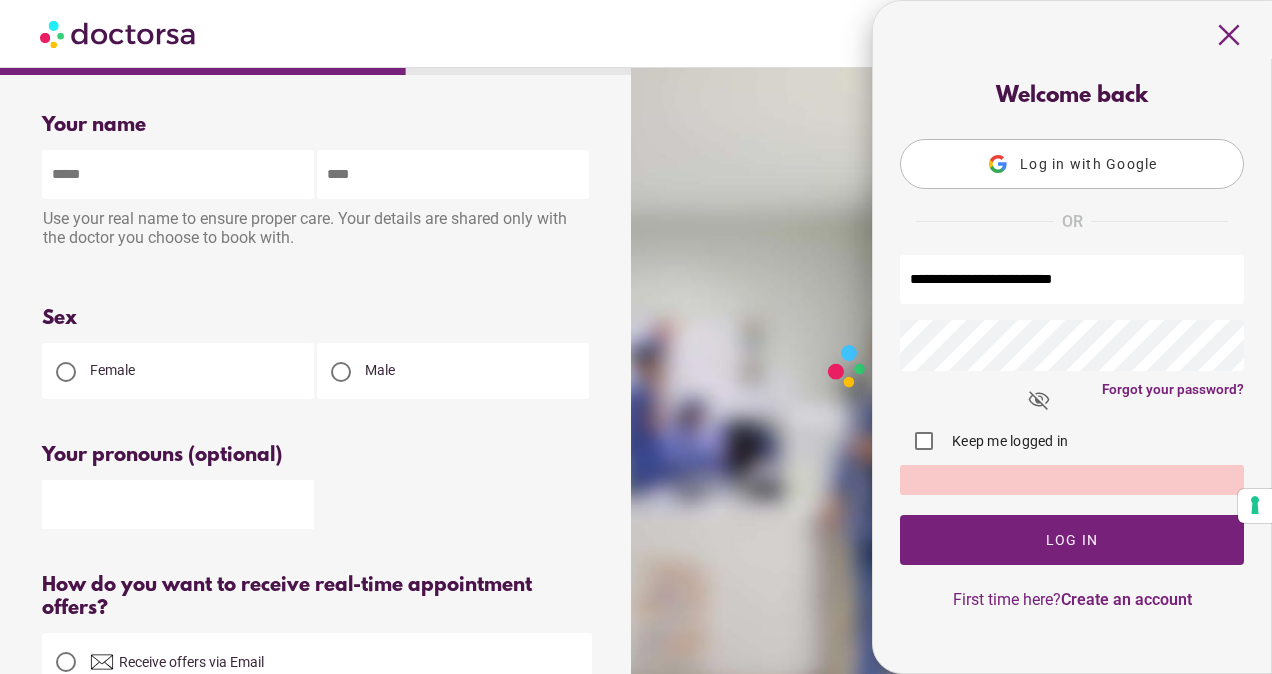 click on "**********" at bounding box center [1072, 346] 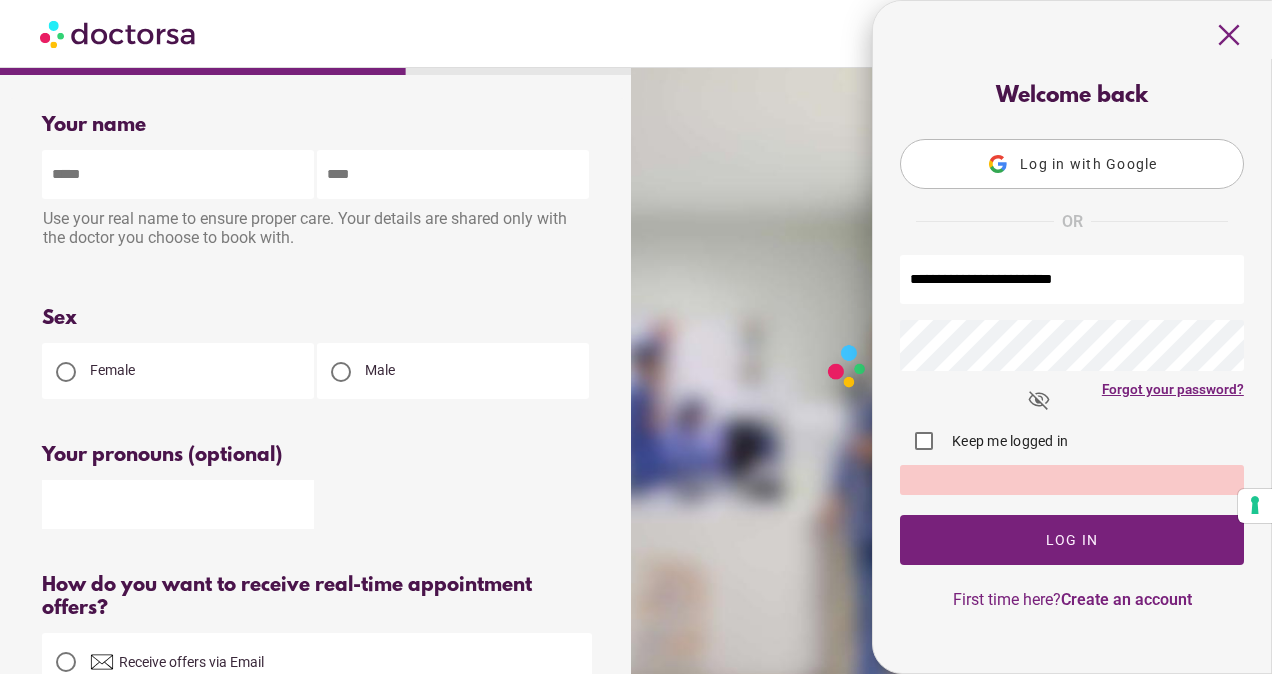 click on "Forgot your password?" at bounding box center [1173, 389] 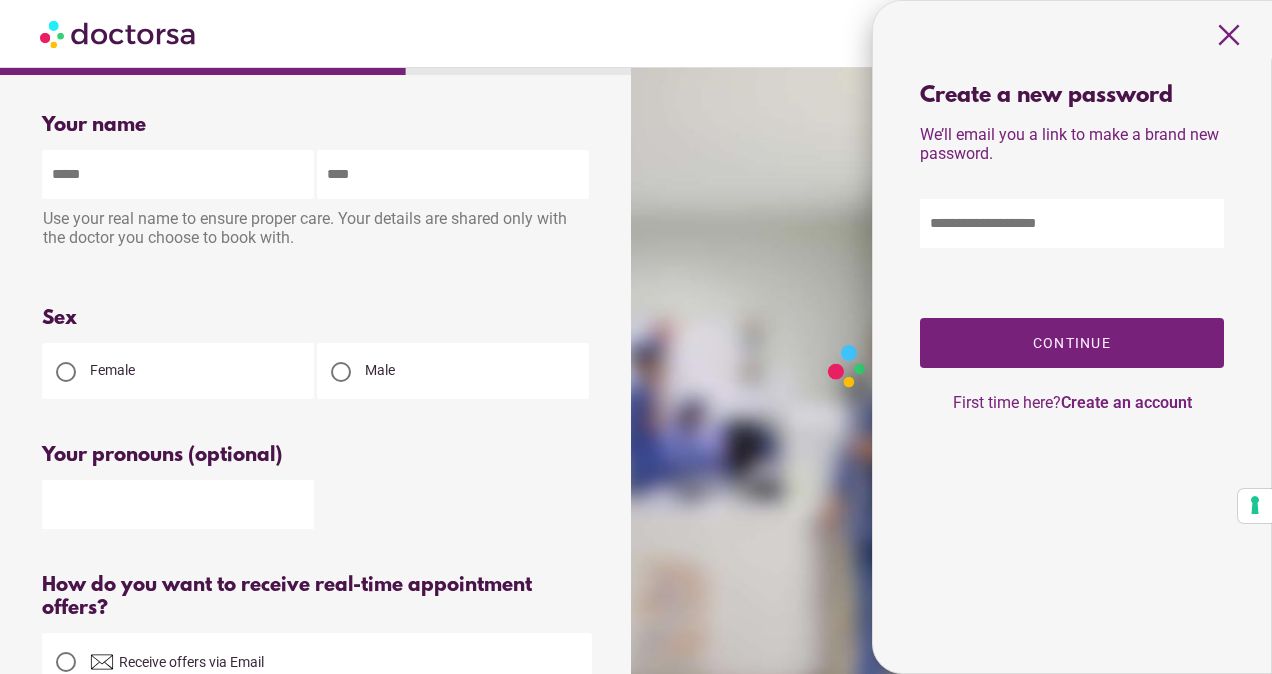 click at bounding box center [1072, 223] 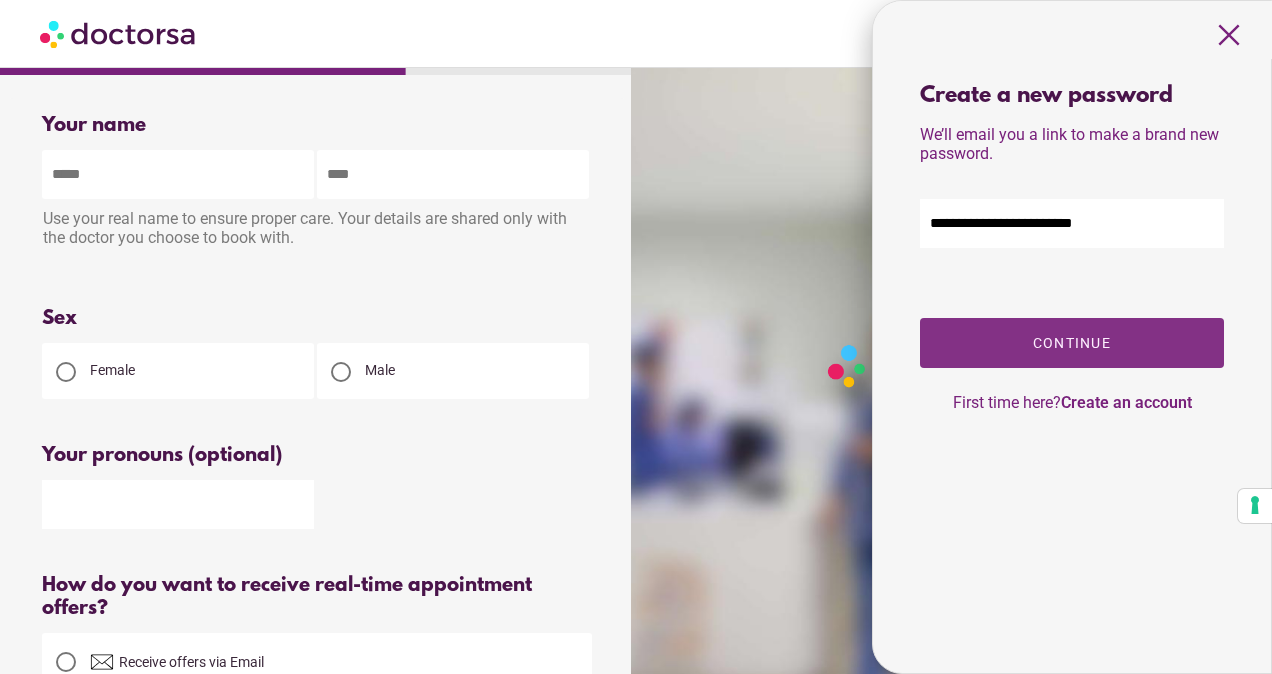 type on "**********" 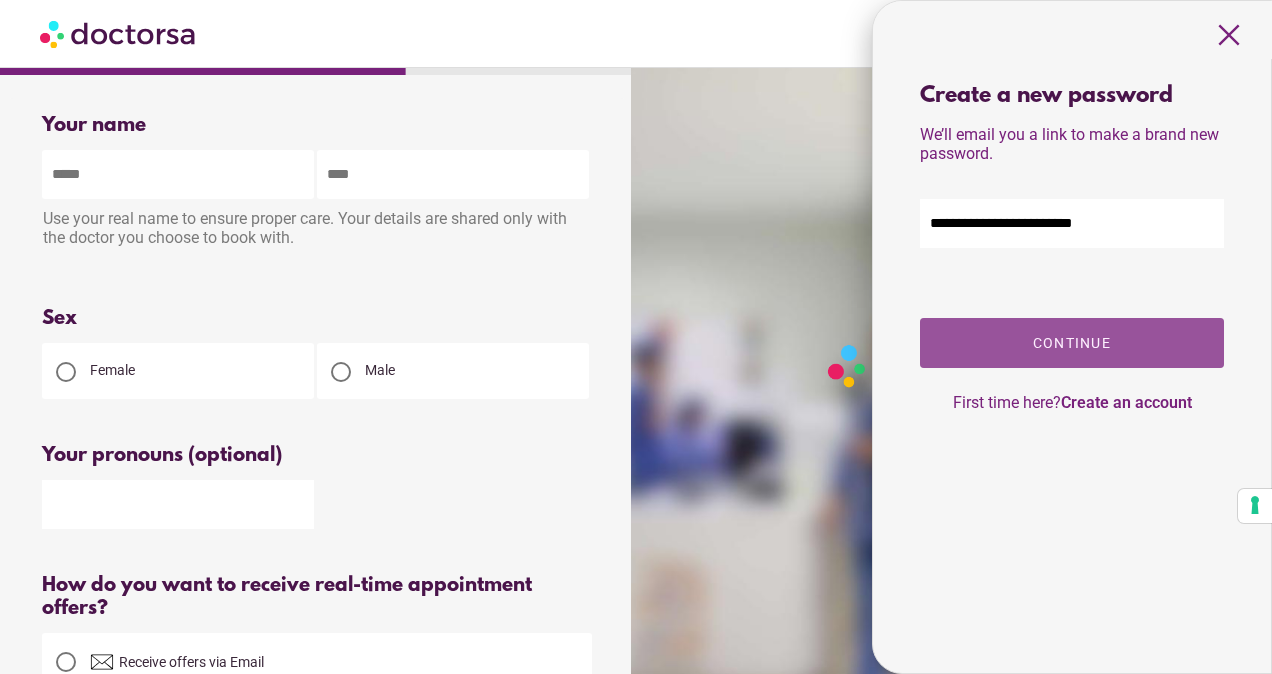 click at bounding box center [1072, 343] 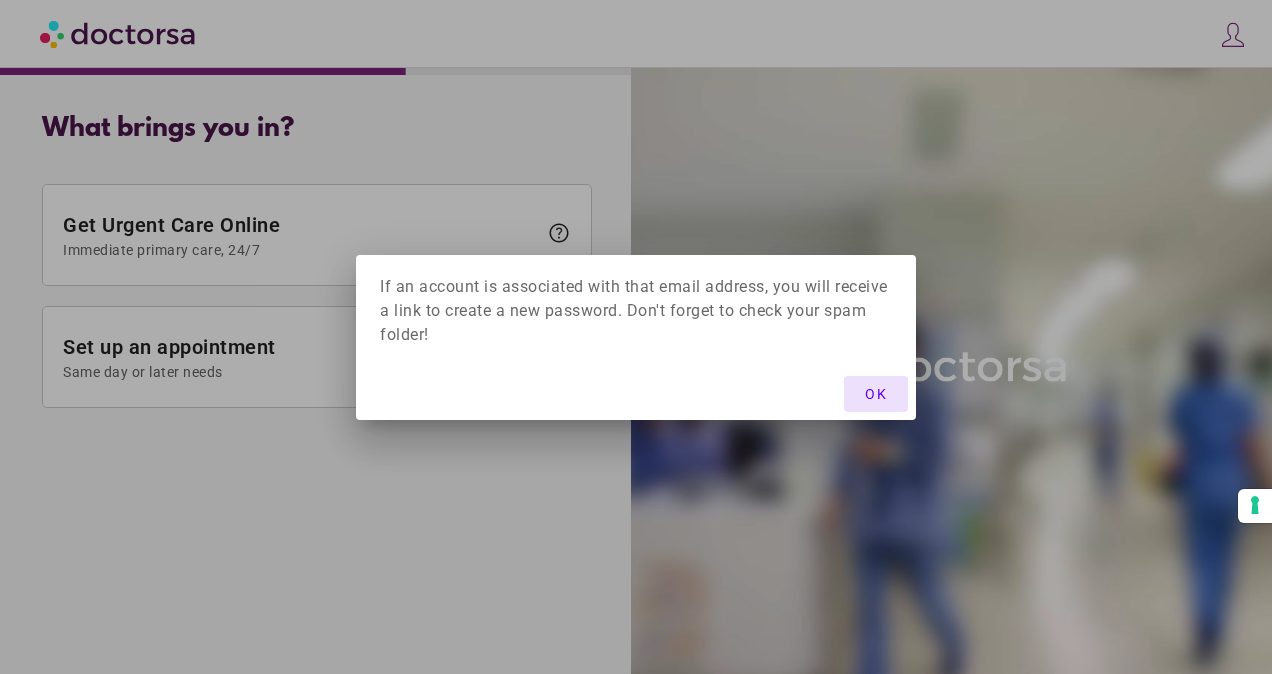 click on "OK" at bounding box center [876, 394] 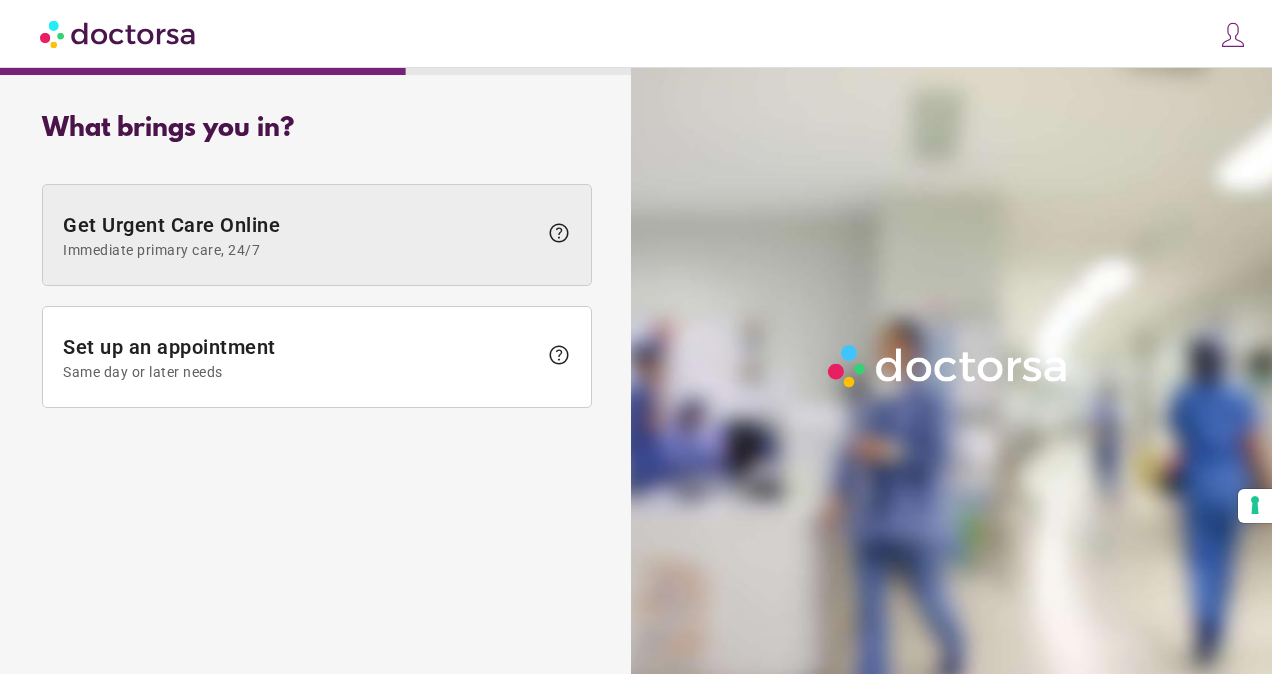 click on "Immediate primary care, 24/7" at bounding box center (300, 250) 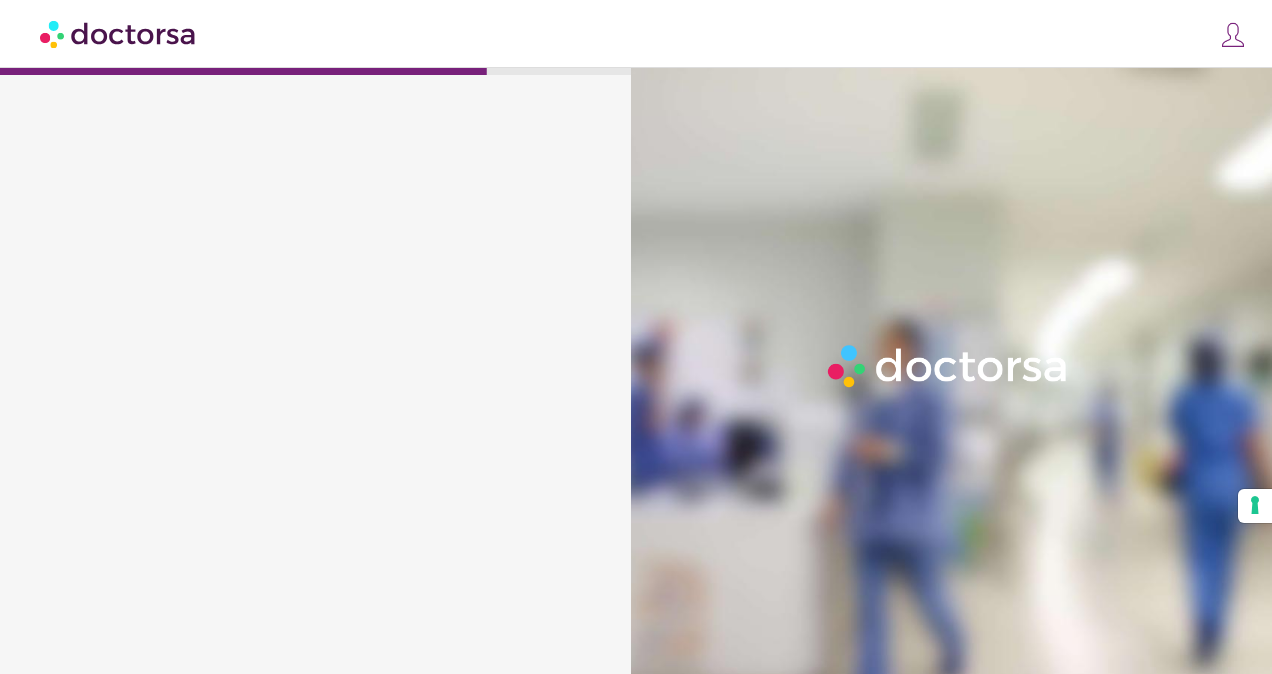 click at bounding box center [1233, 35] 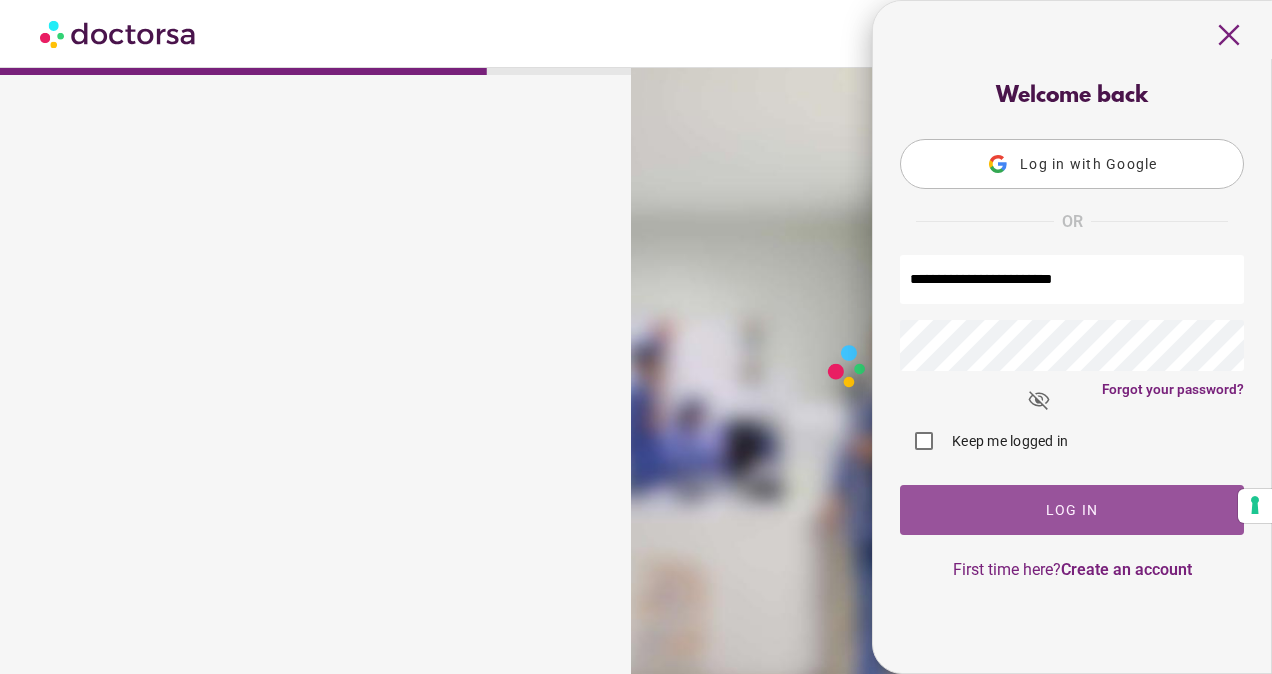 click at bounding box center (1072, 510) 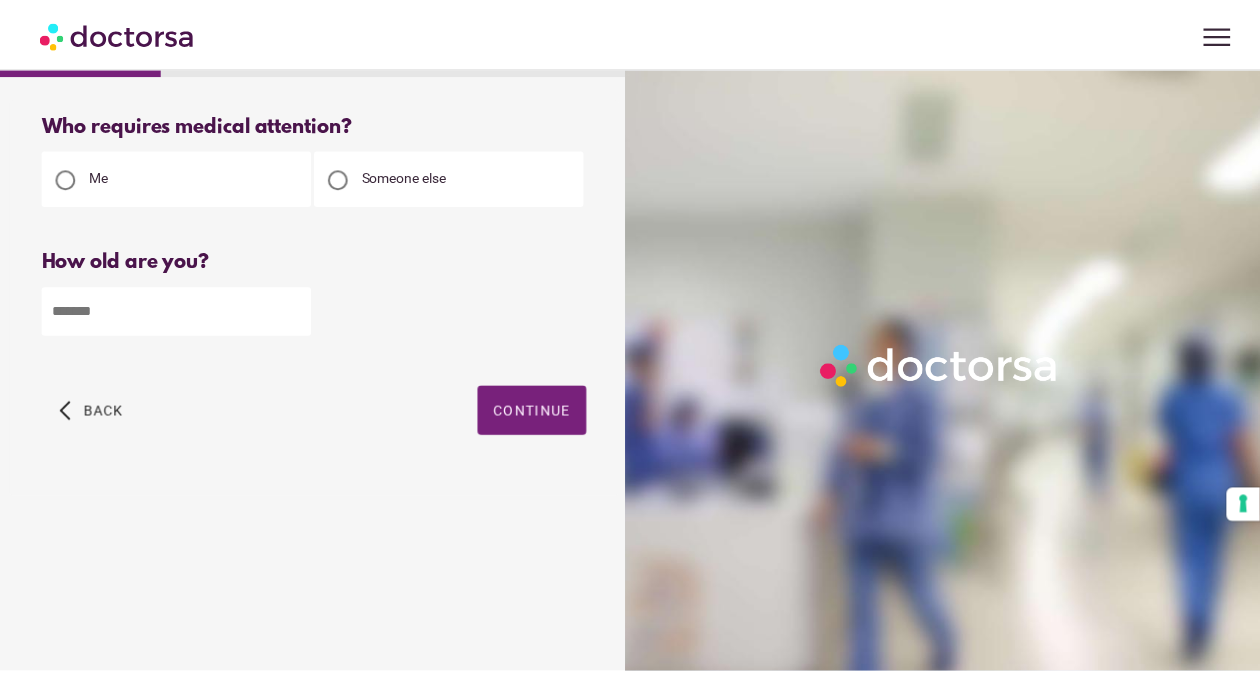 scroll, scrollTop: 0, scrollLeft: 0, axis: both 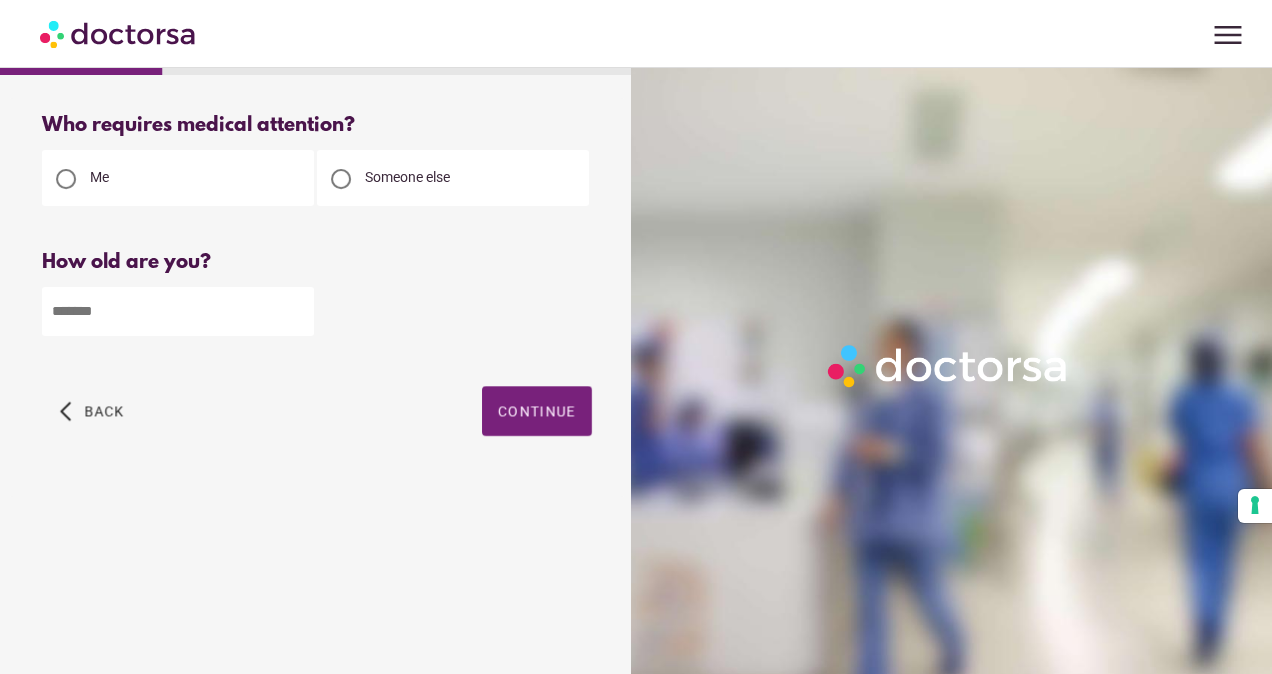 click at bounding box center (178, 311) 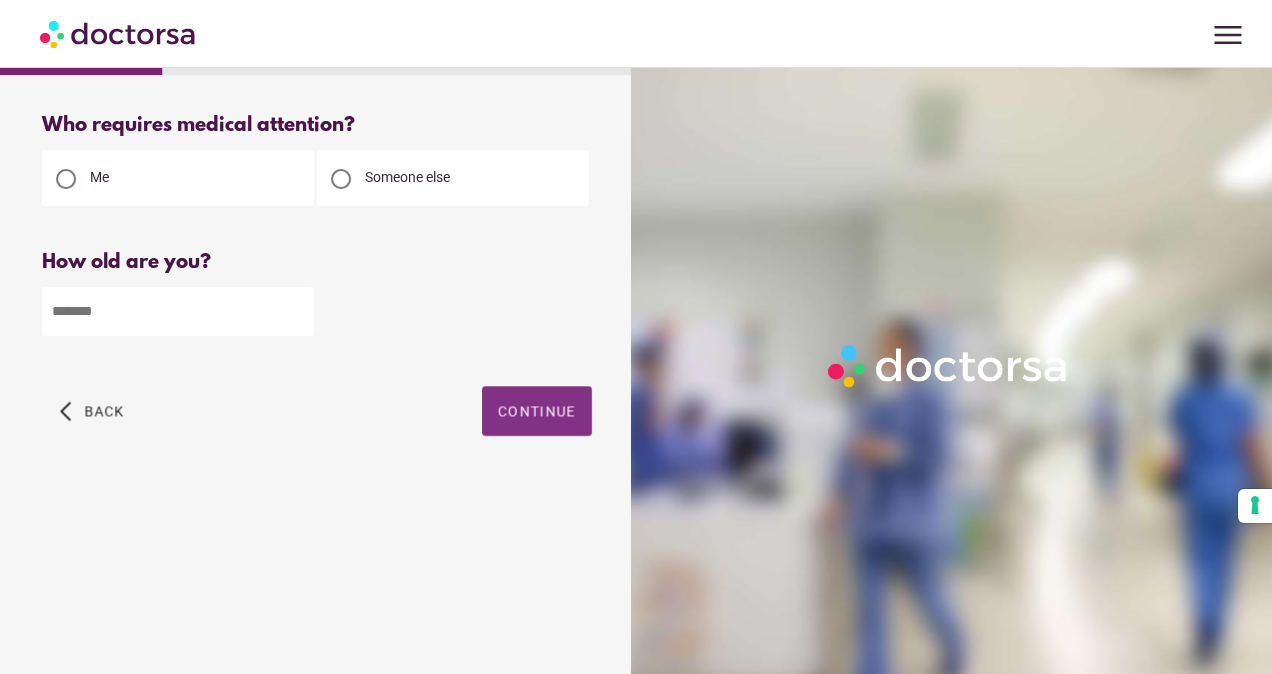 click on "Continue" at bounding box center (537, 411) 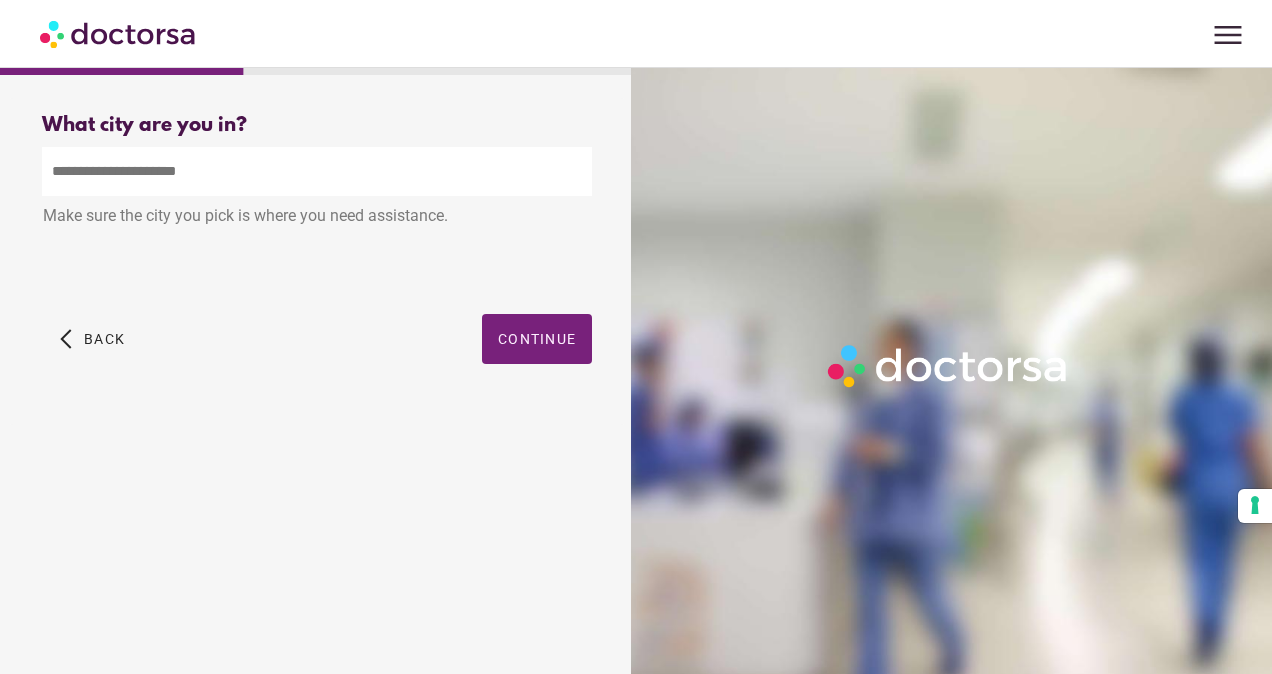 click at bounding box center [317, 171] 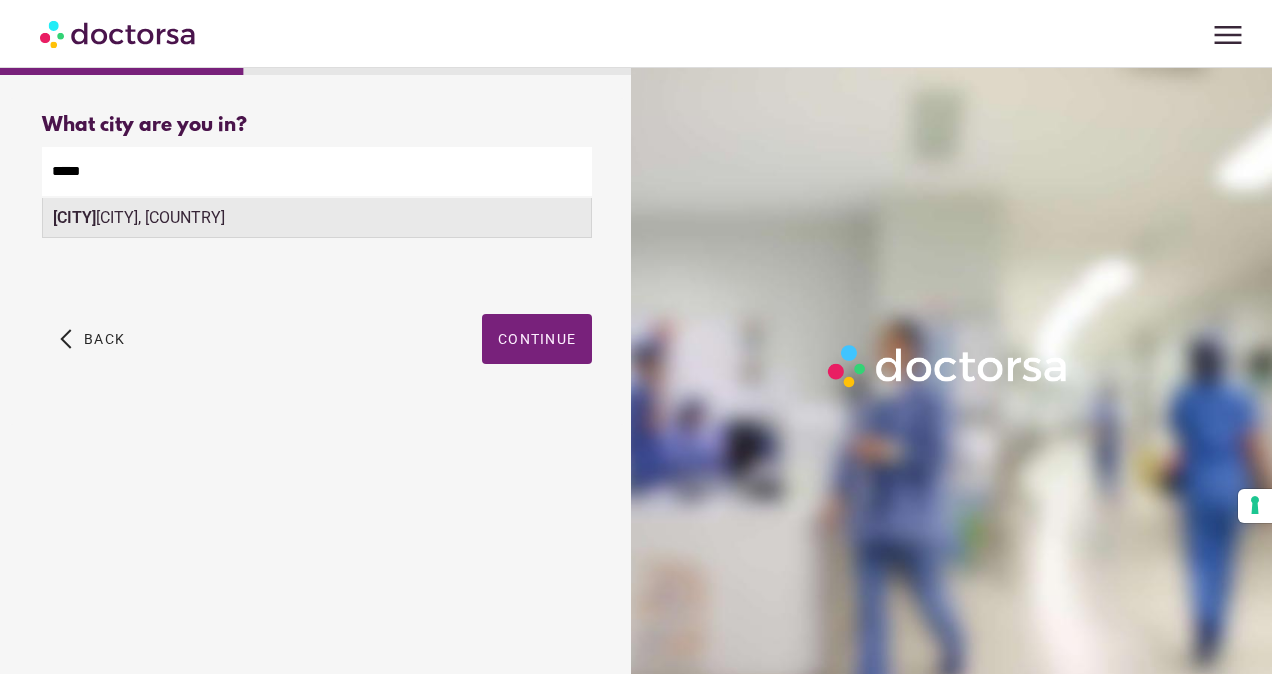 drag, startPoint x: 160, startPoint y: 218, endPoint x: 300, endPoint y: 277, distance: 151.92432 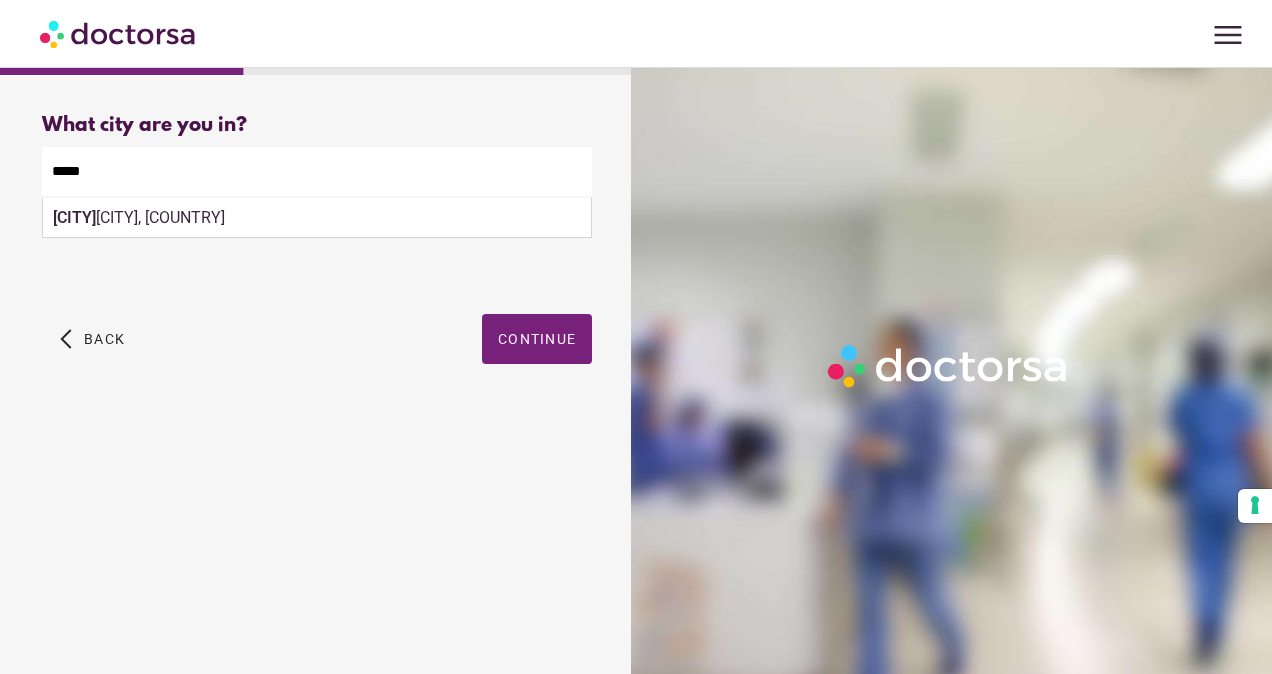 click on "Eindh oven, Netherlands" at bounding box center (317, 218) 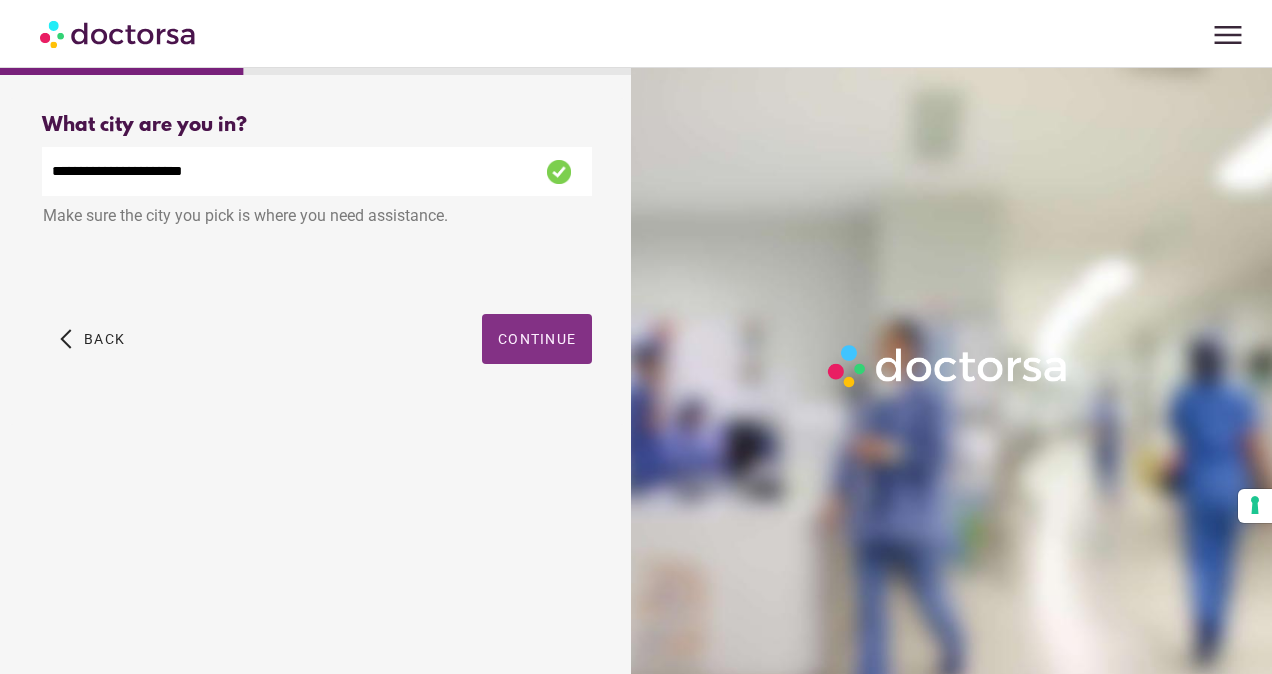 click at bounding box center (537, 339) 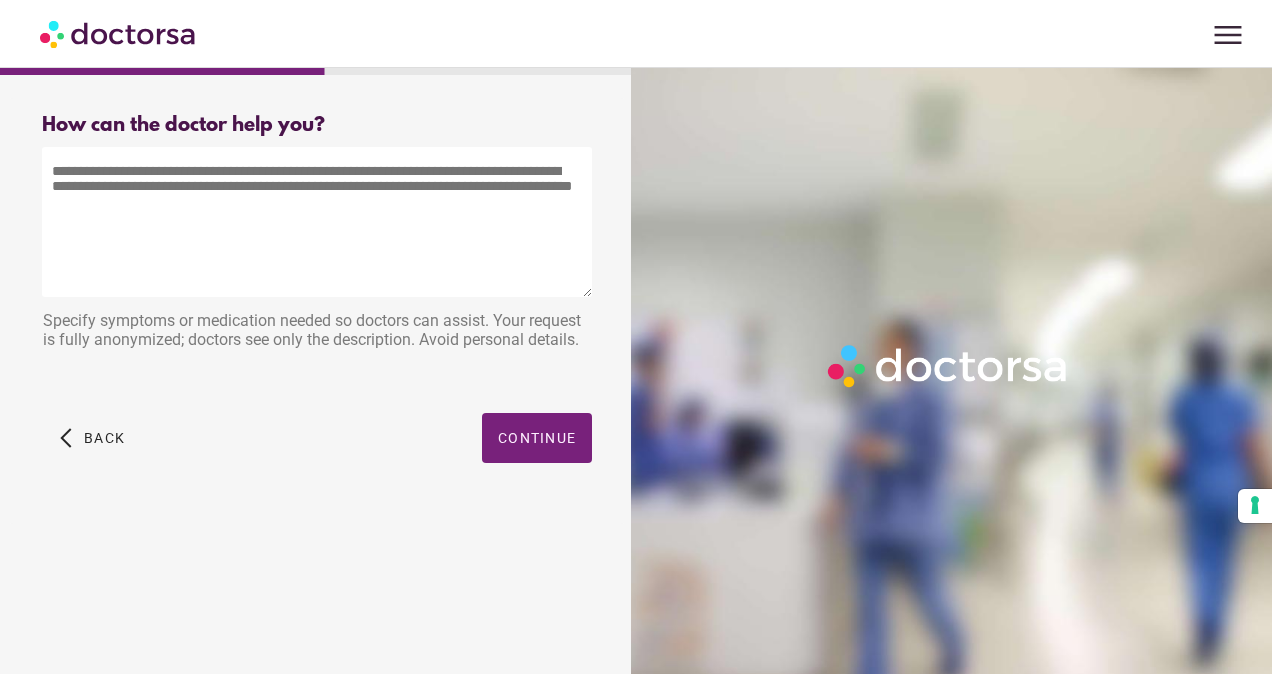 click at bounding box center [317, 222] 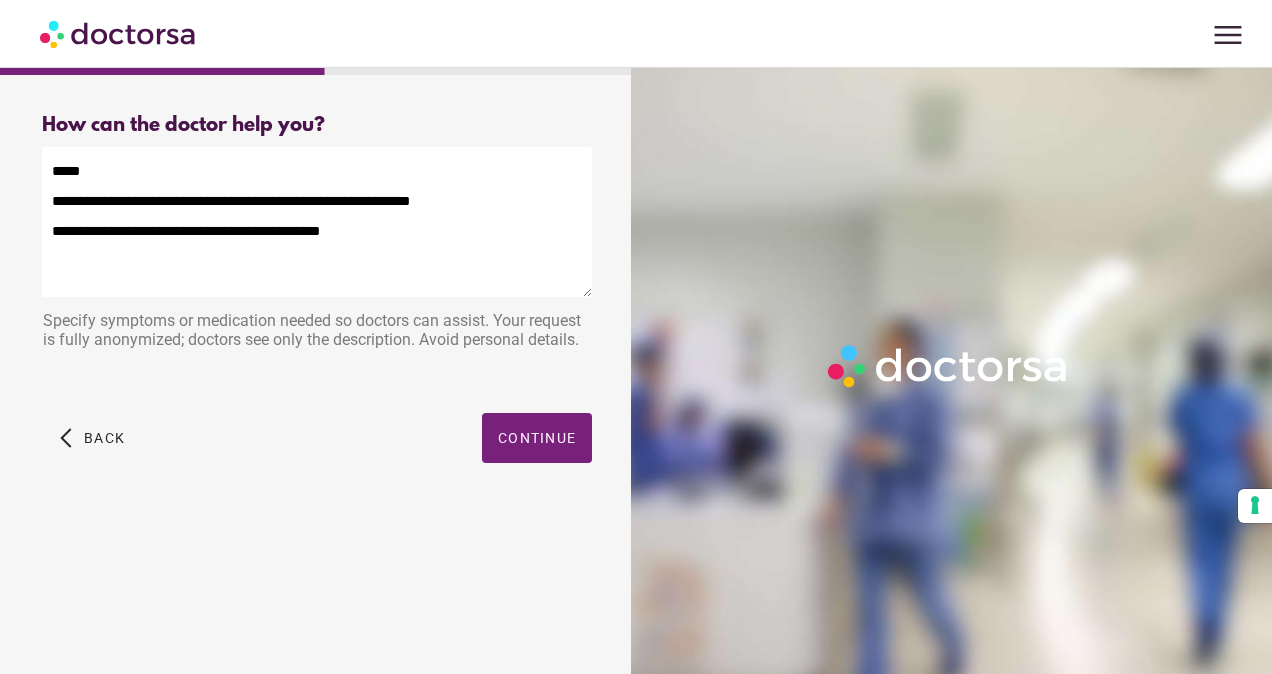 click on "**********" at bounding box center (317, 222) 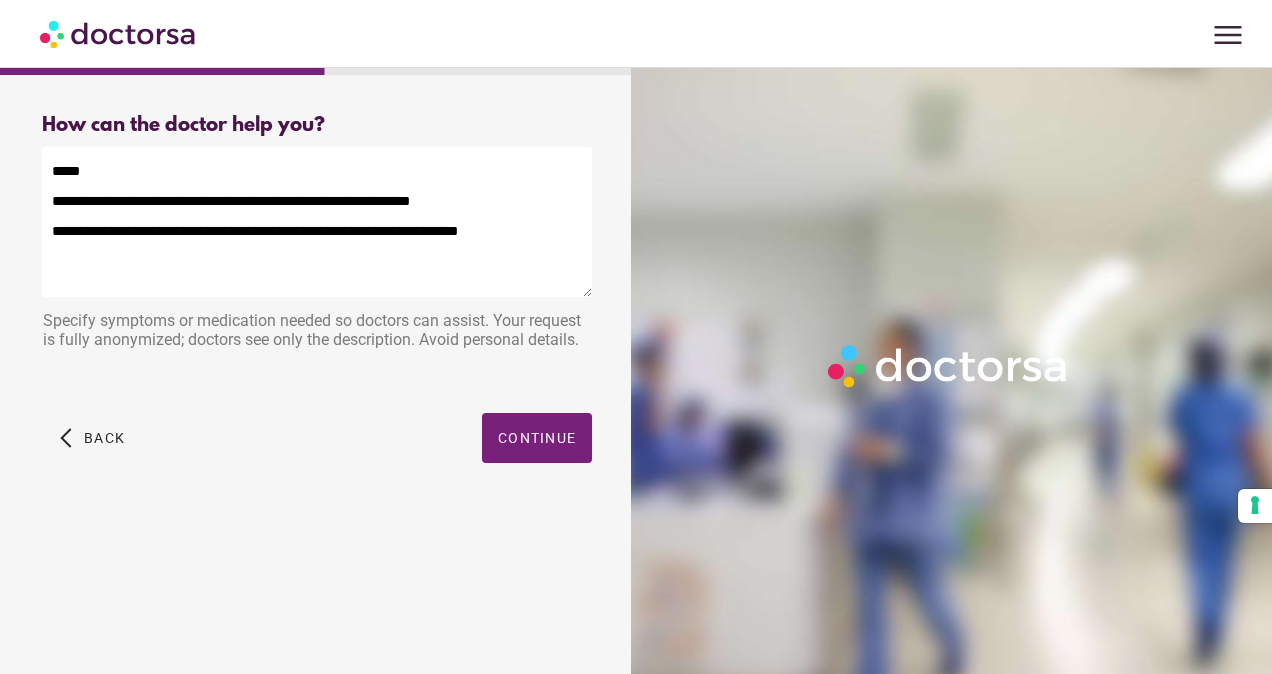 type on "**********" 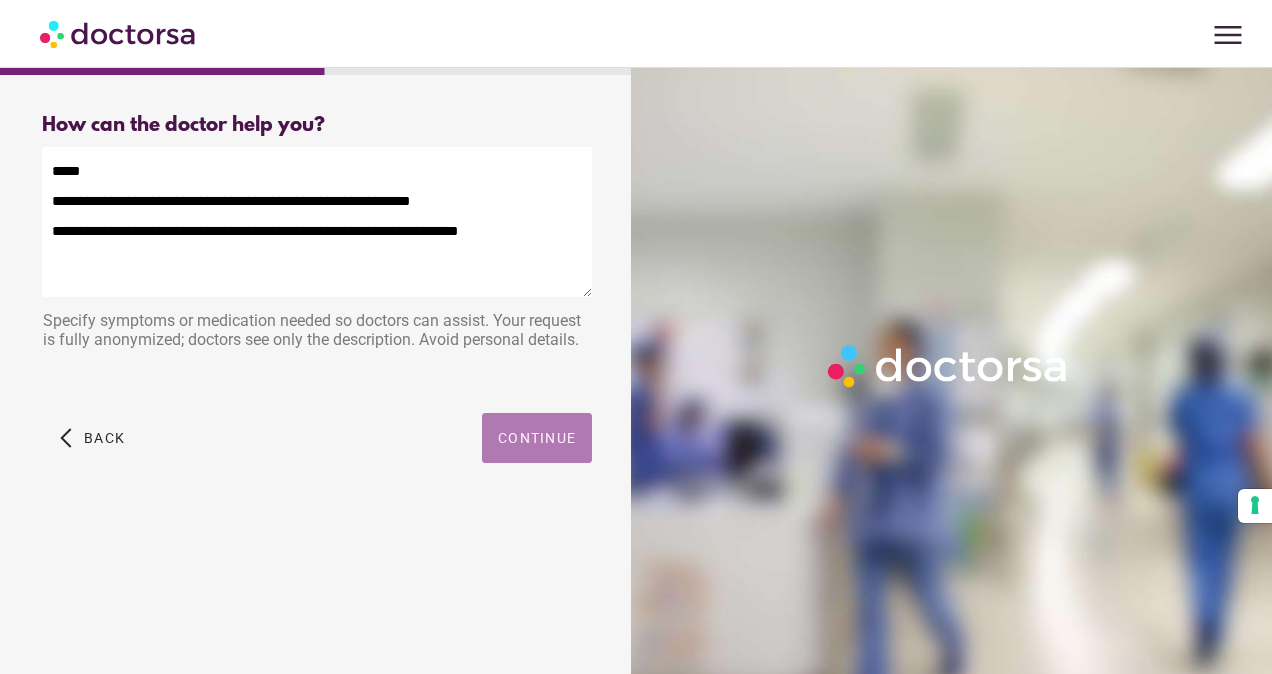 click at bounding box center [537, 438] 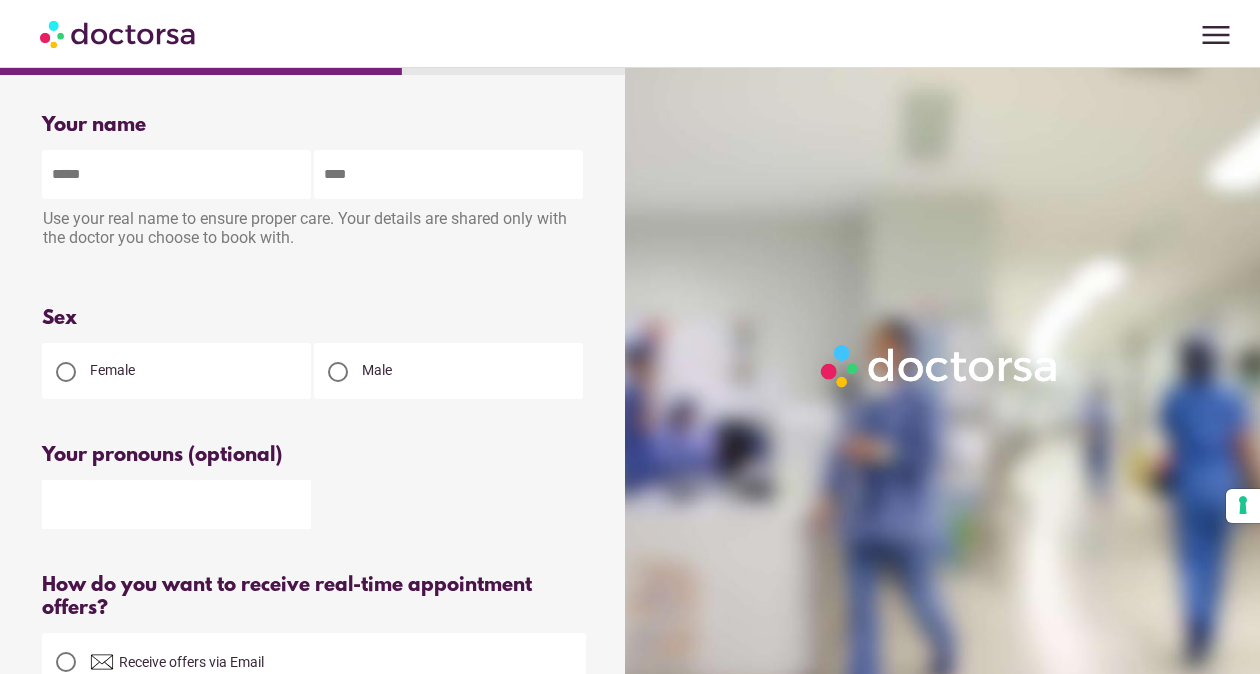 click at bounding box center [338, 372] 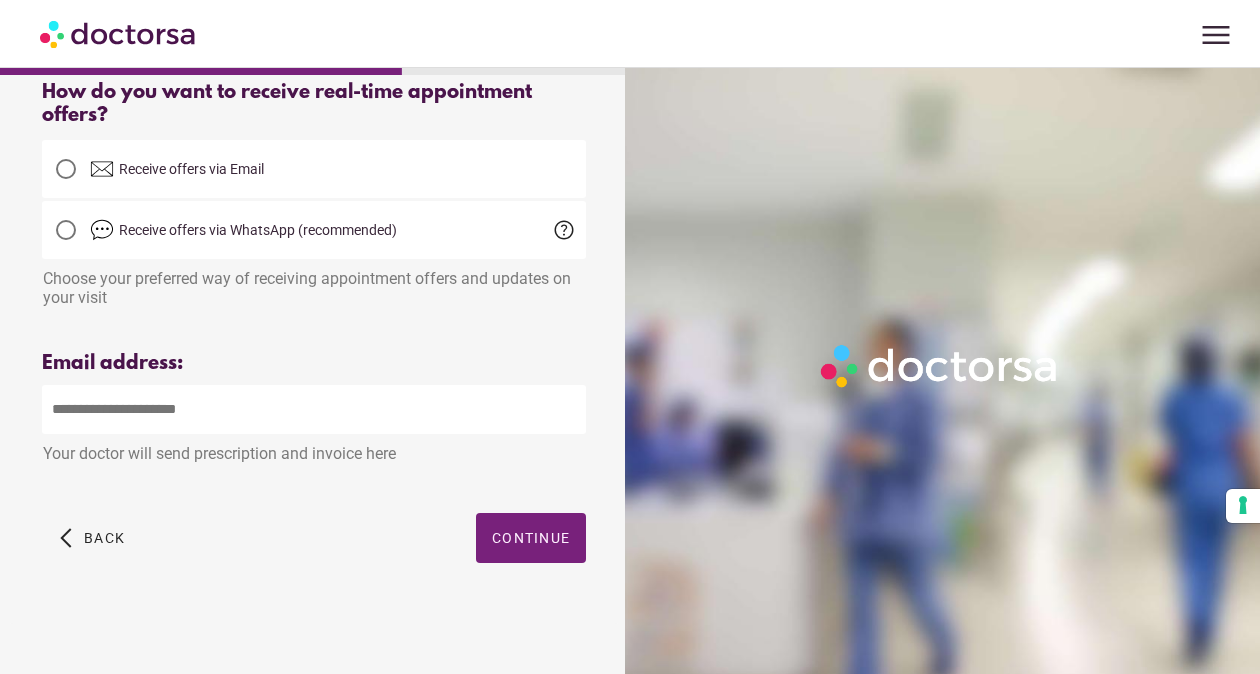 scroll, scrollTop: 504, scrollLeft: 0, axis: vertical 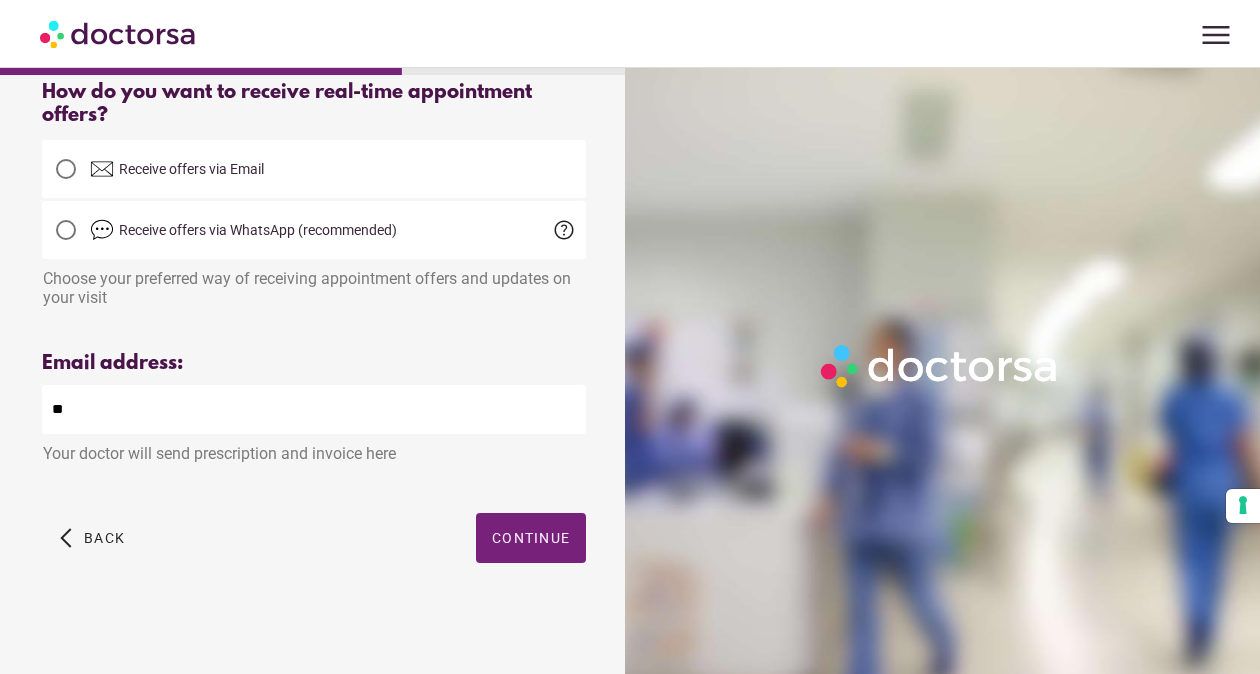 type on "*" 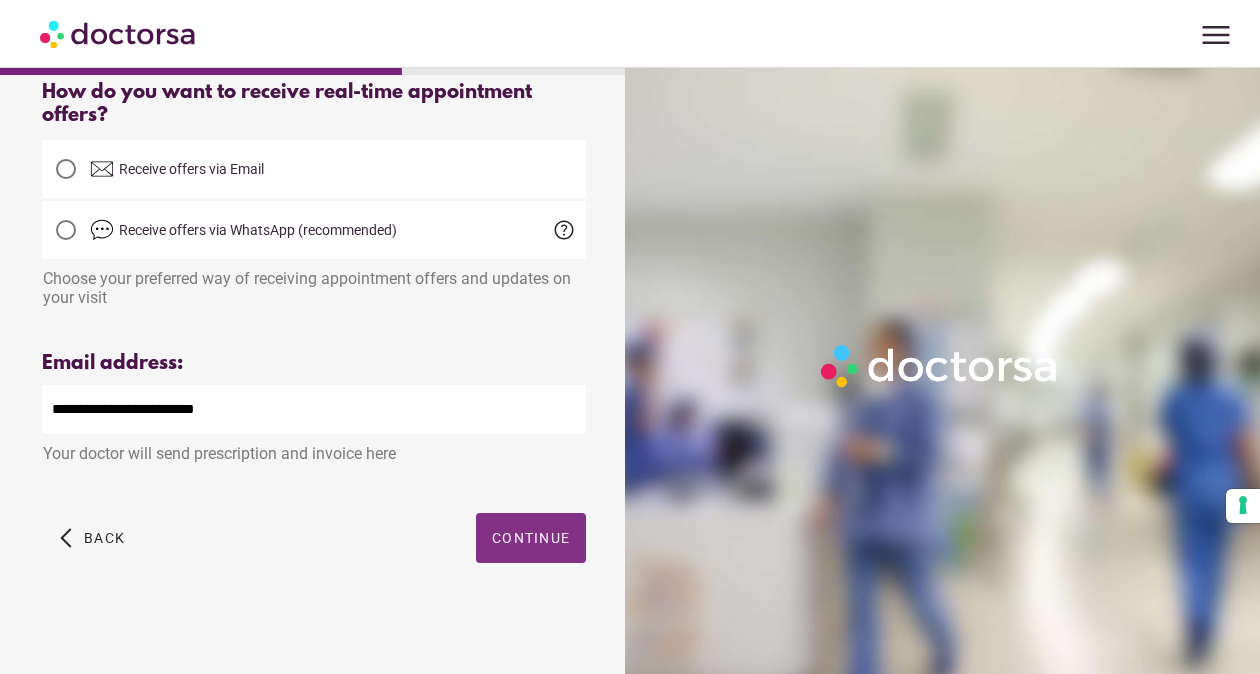 type on "**********" 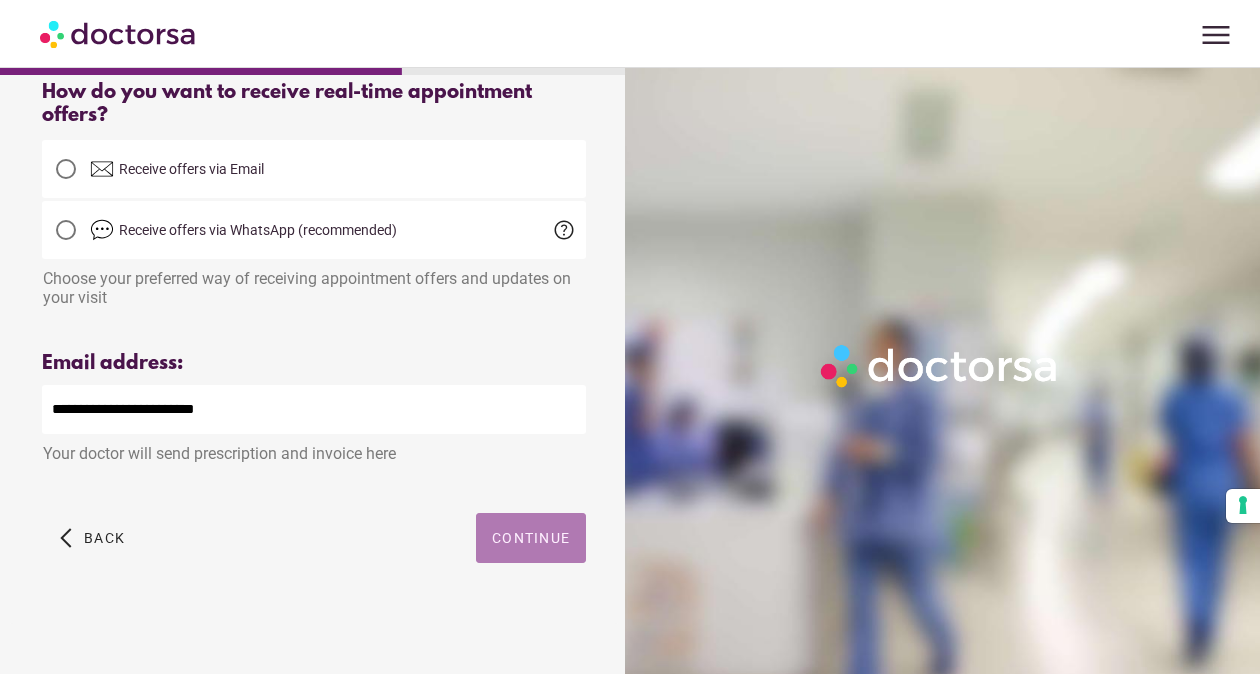 click on "Continue" at bounding box center [531, 538] 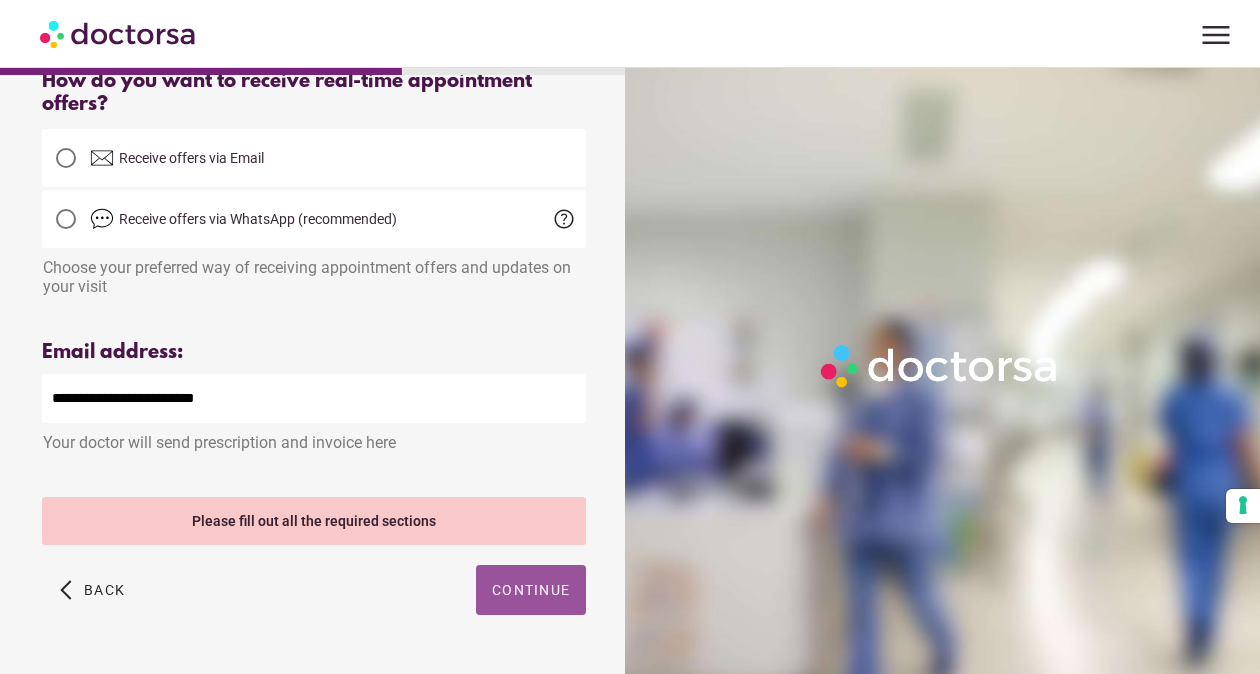 click on "**********" at bounding box center (314, 398) 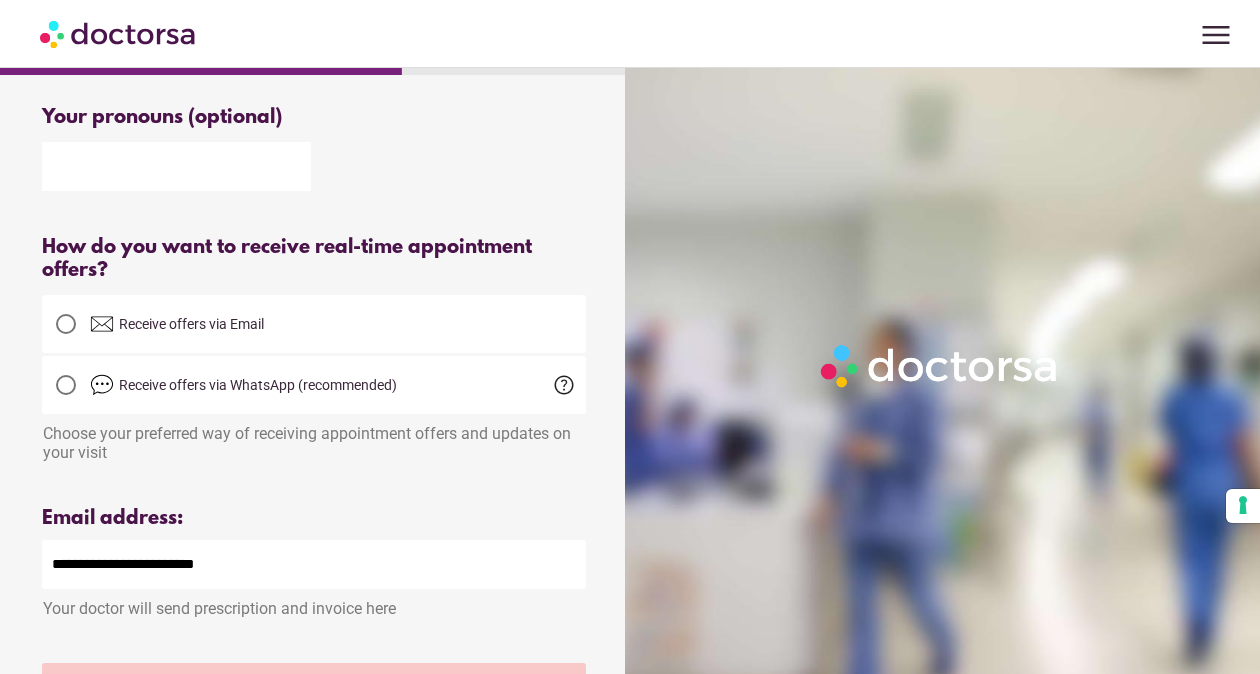 scroll, scrollTop: 204, scrollLeft: 0, axis: vertical 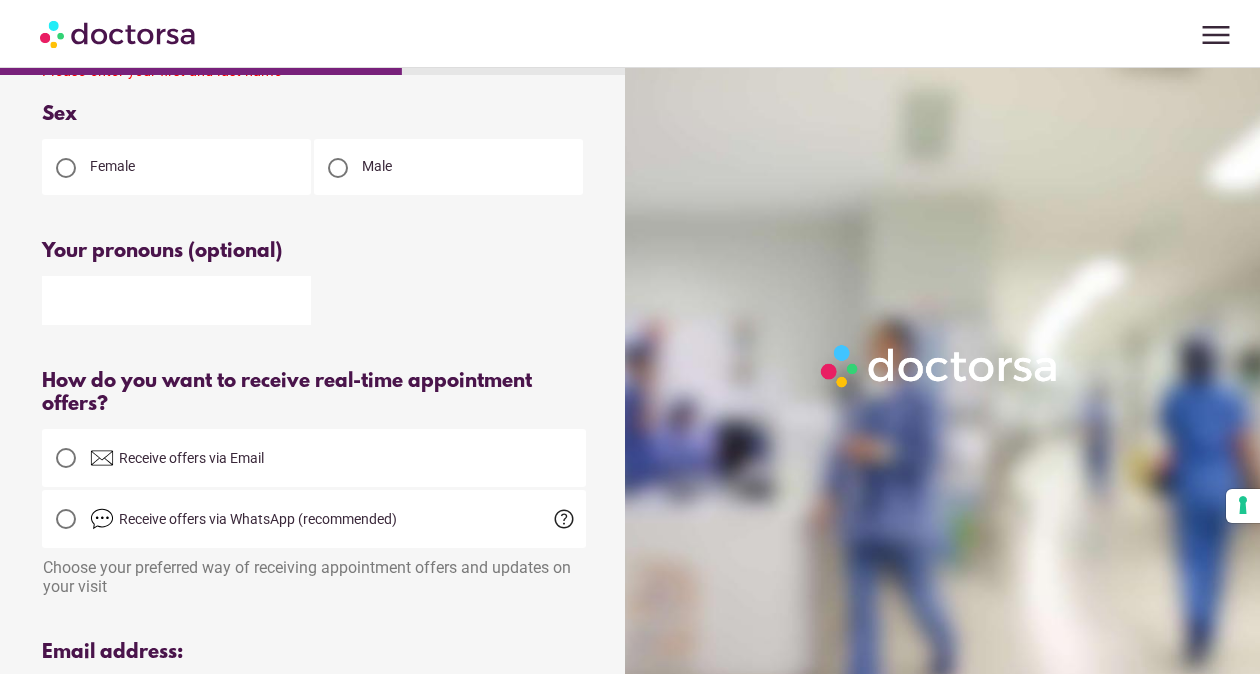 click on "Receive offers via WhatsApp (recommended)" at bounding box center (314, 519) 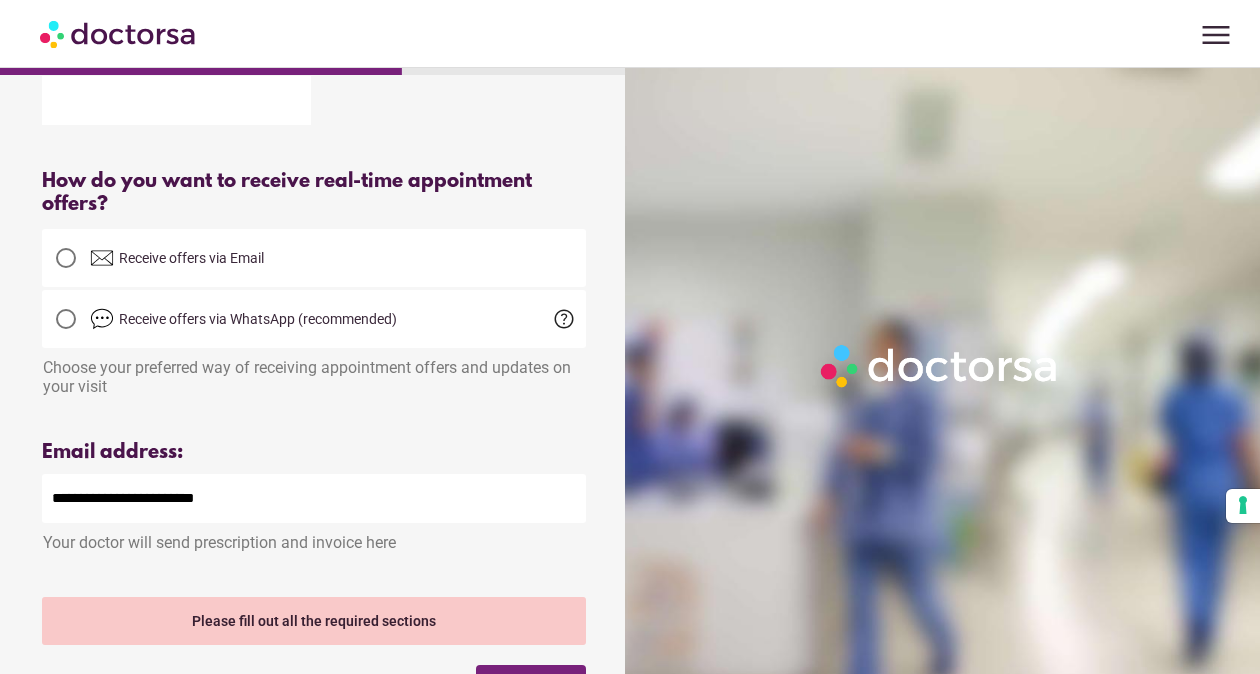 drag, startPoint x: 213, startPoint y: 408, endPoint x: 218, endPoint y: 381, distance: 27.45906 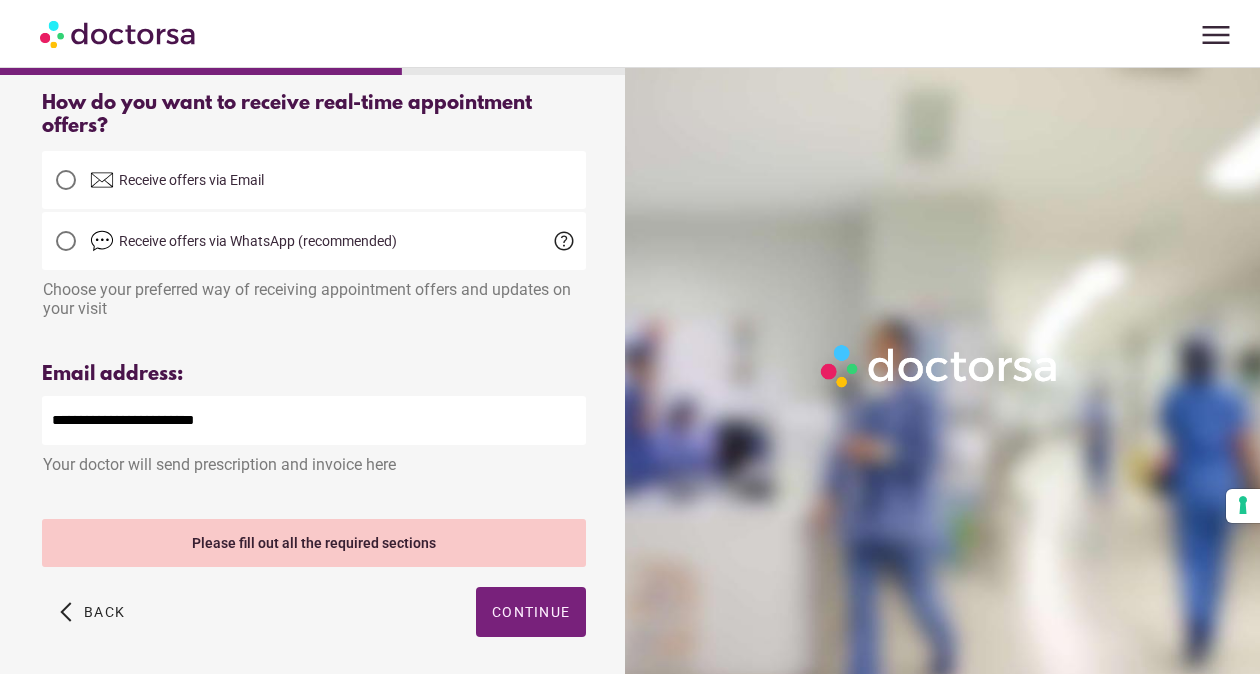 scroll, scrollTop: 566, scrollLeft: 0, axis: vertical 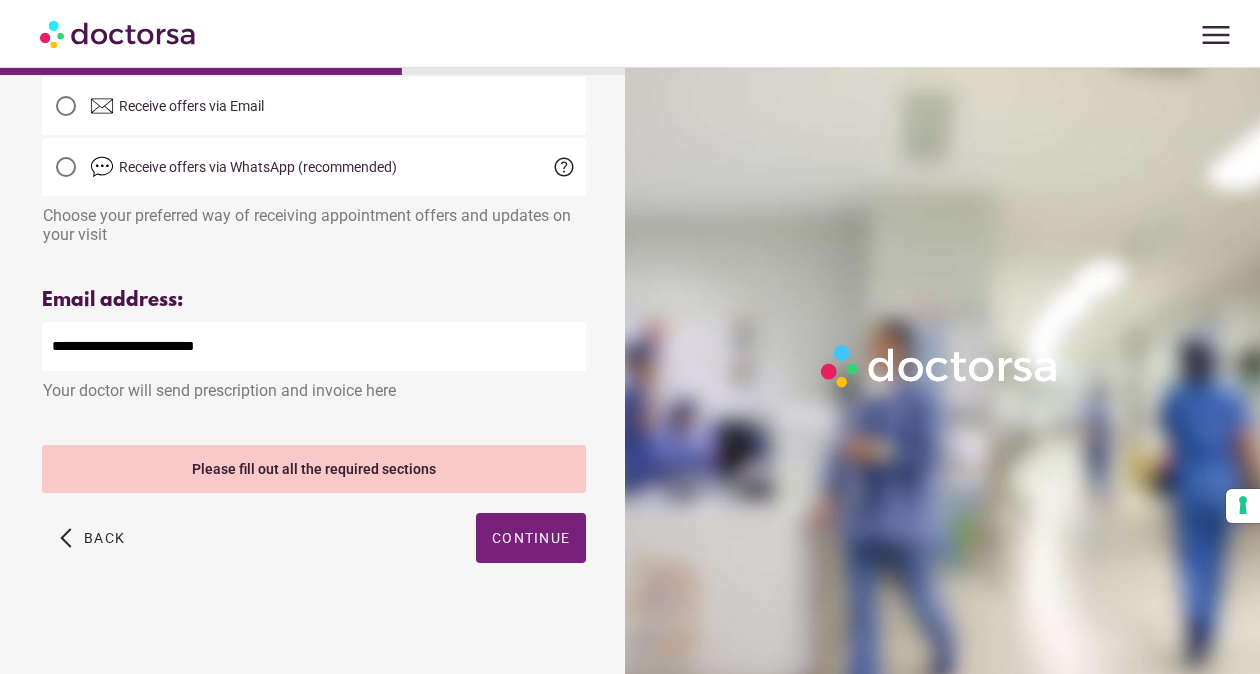 click on "**********" at bounding box center [314, 346] 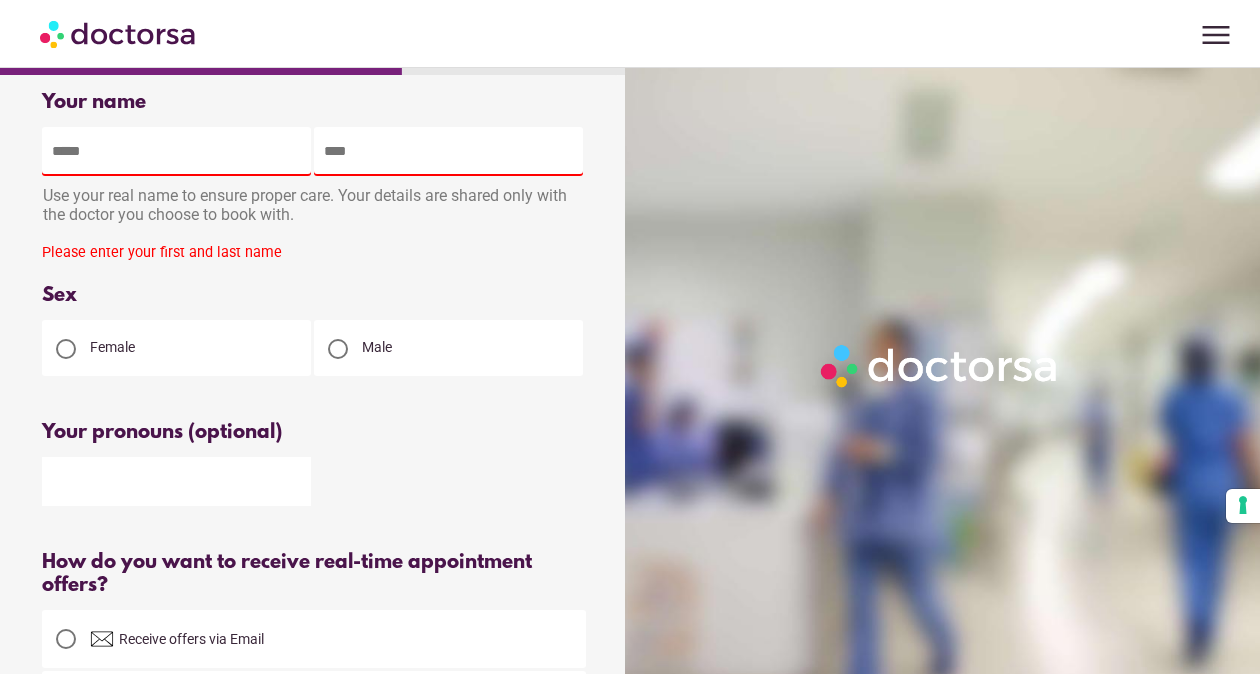 scroll, scrollTop: 0, scrollLeft: 0, axis: both 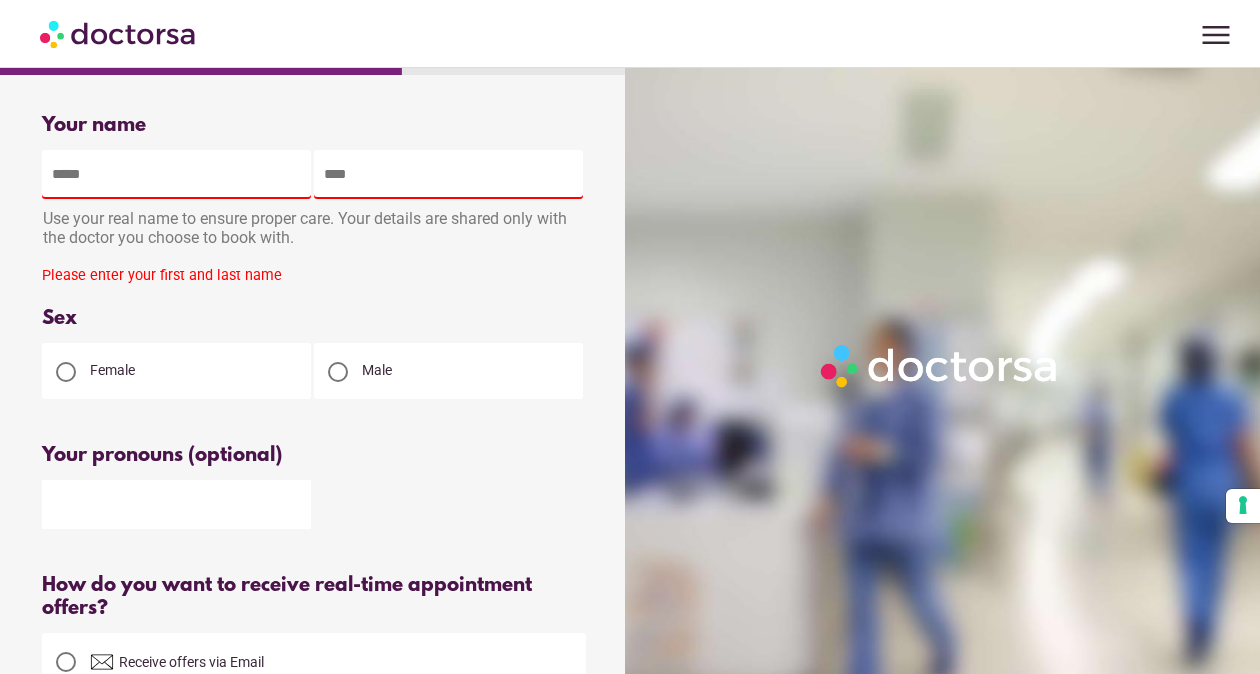 click at bounding box center (176, 174) 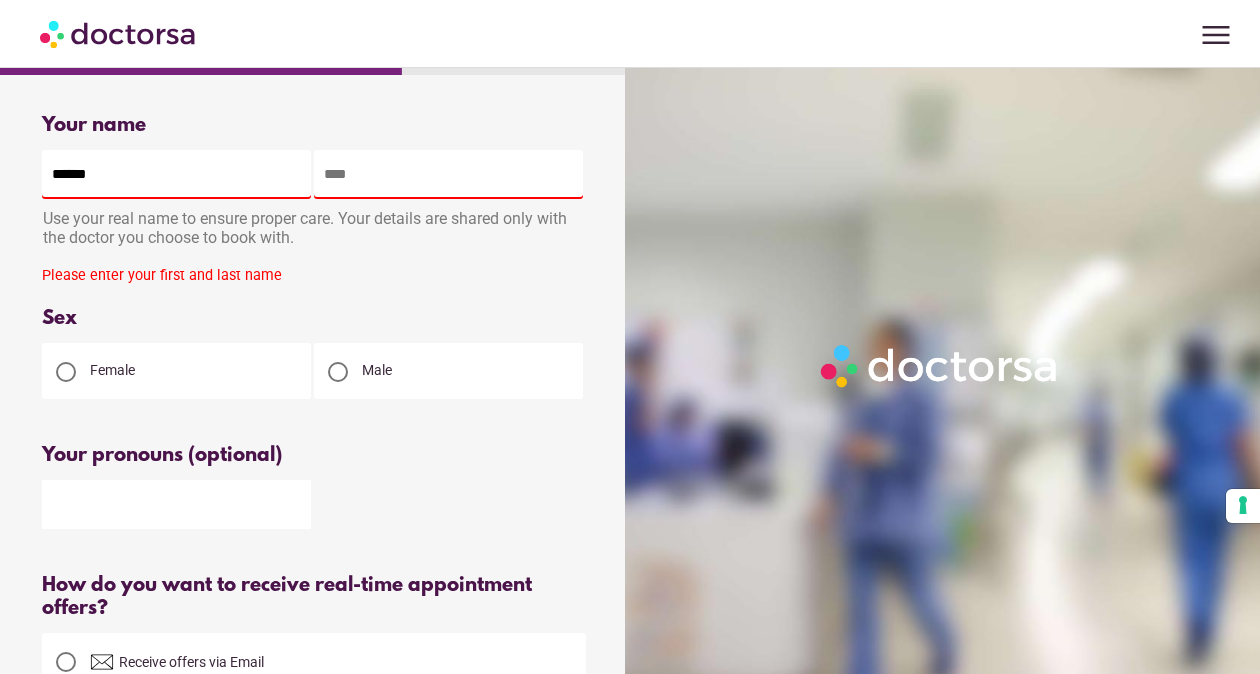 click at bounding box center (448, 174) 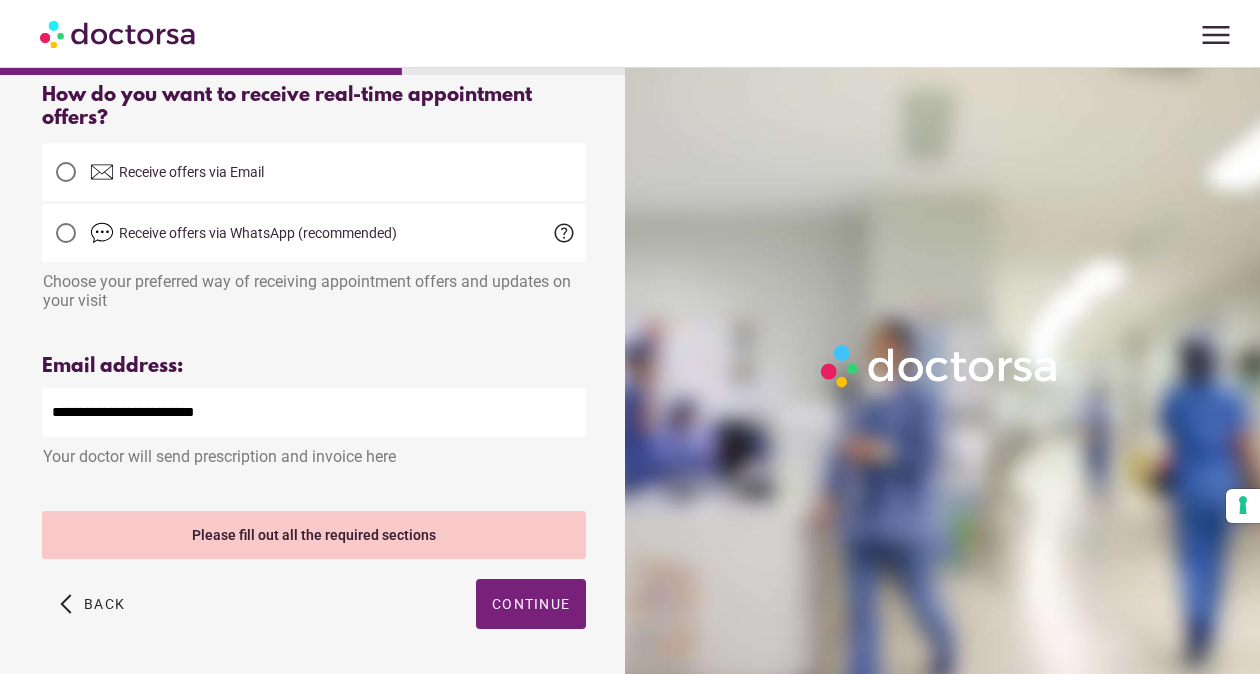 scroll, scrollTop: 566, scrollLeft: 0, axis: vertical 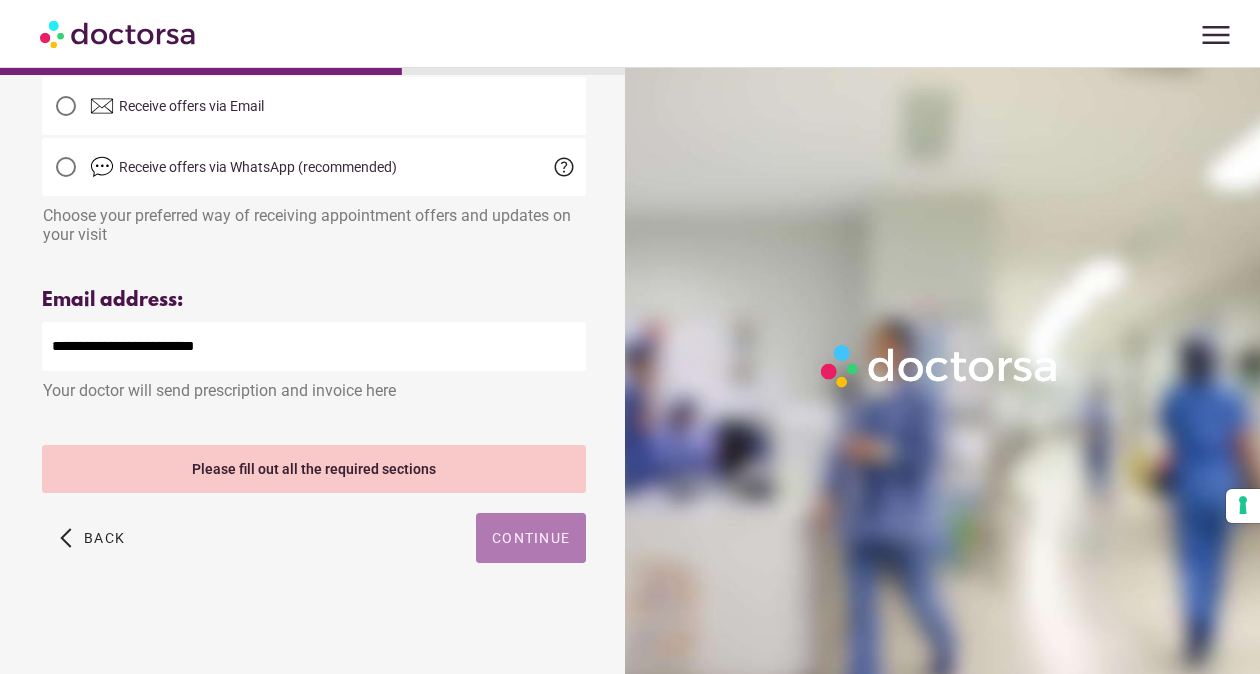 click on "Continue" at bounding box center [531, 538] 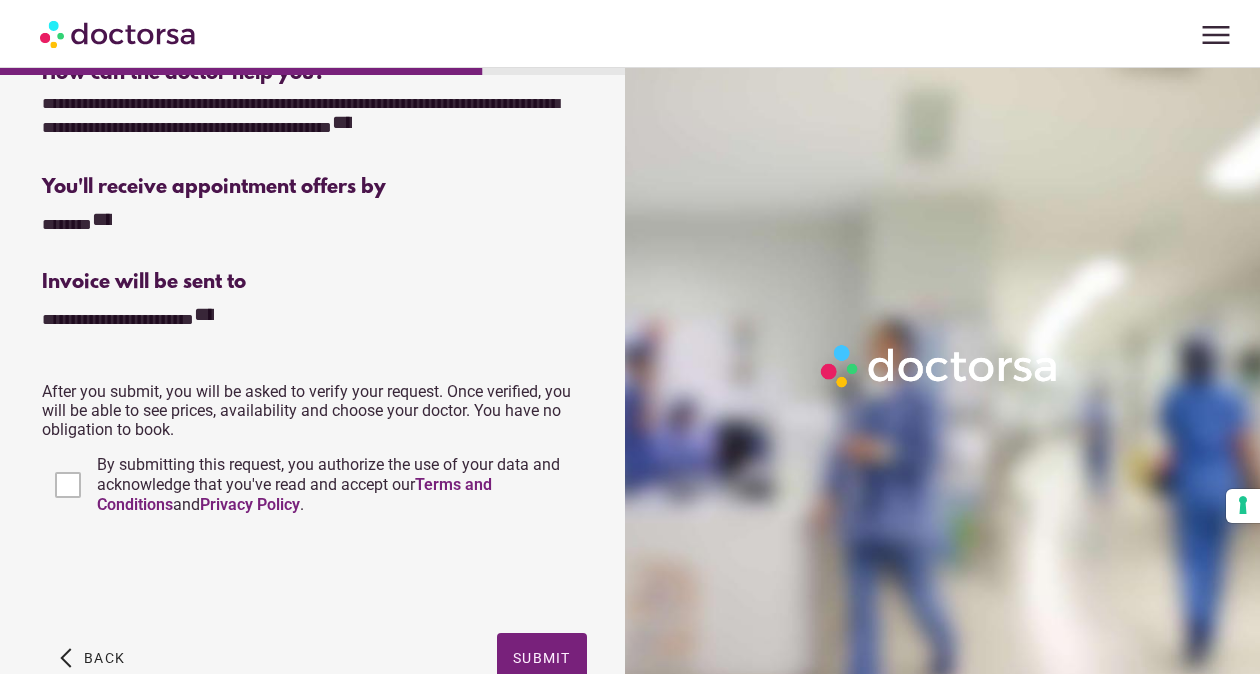 scroll, scrollTop: 523, scrollLeft: 0, axis: vertical 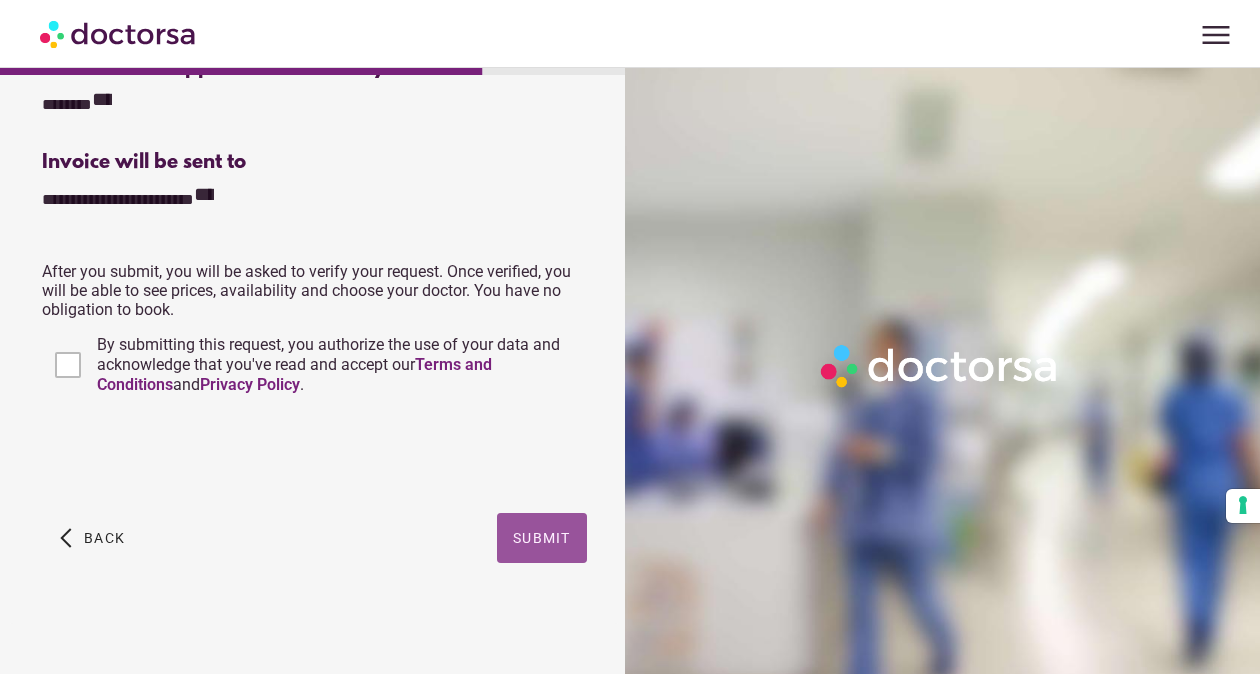 click on "Submit" at bounding box center [542, 538] 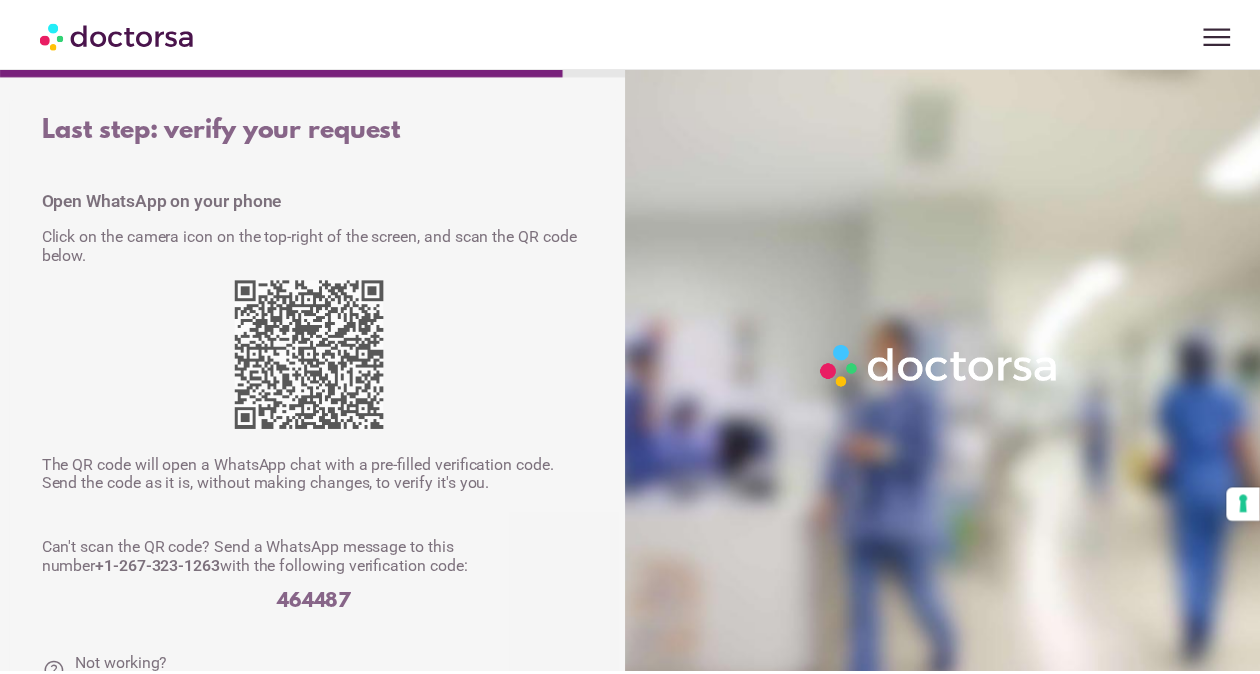 scroll, scrollTop: 0, scrollLeft: 0, axis: both 